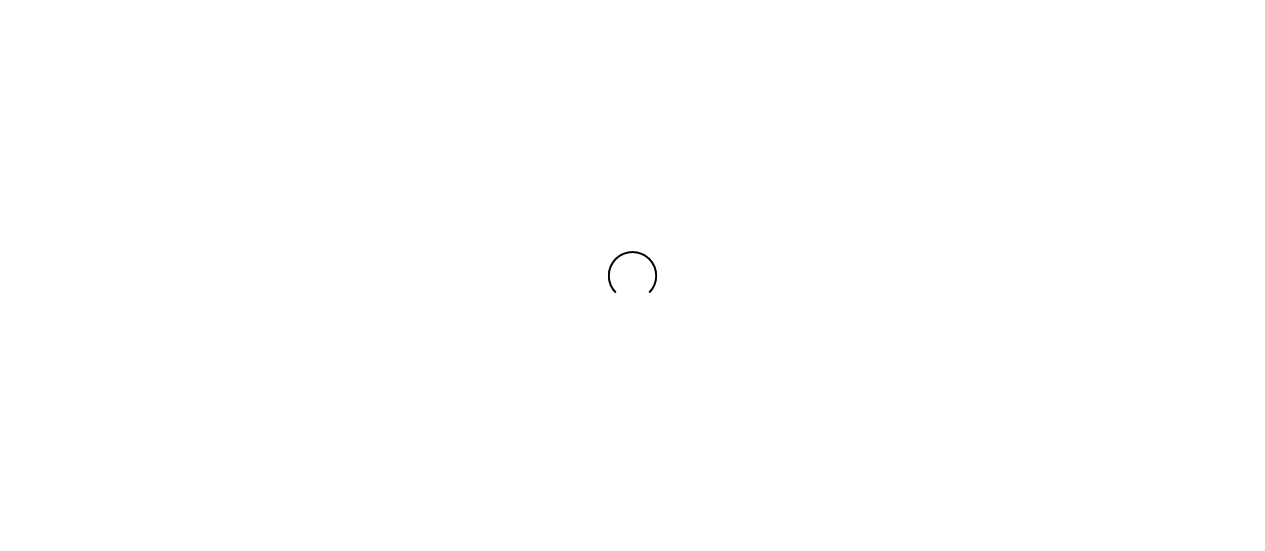scroll, scrollTop: 0, scrollLeft: 0, axis: both 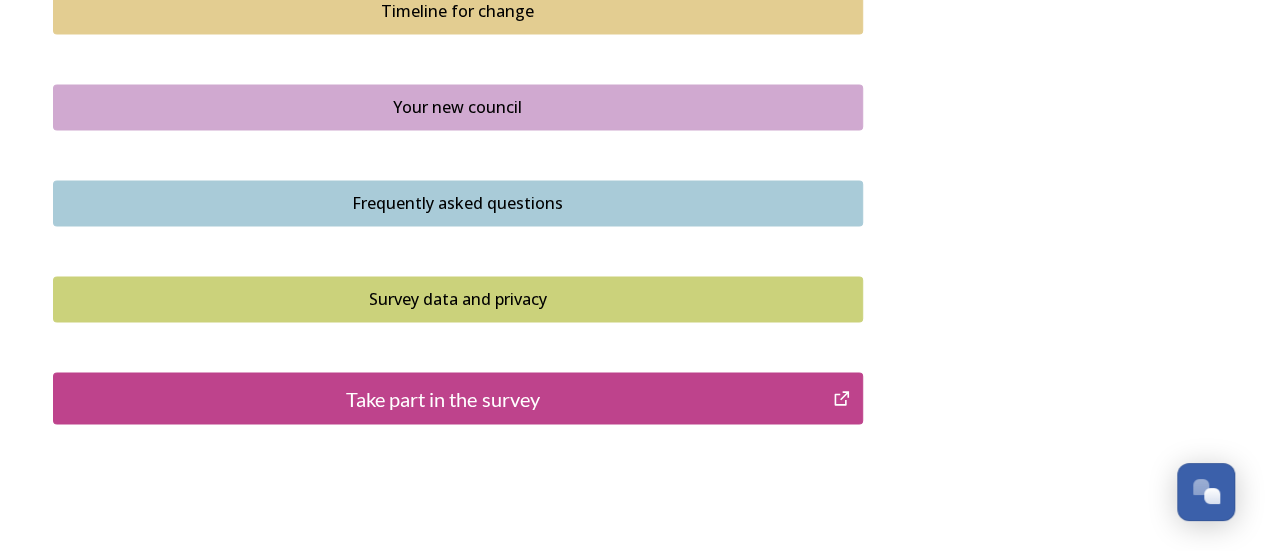 click on "Take part in the survey" at bounding box center (443, 398) 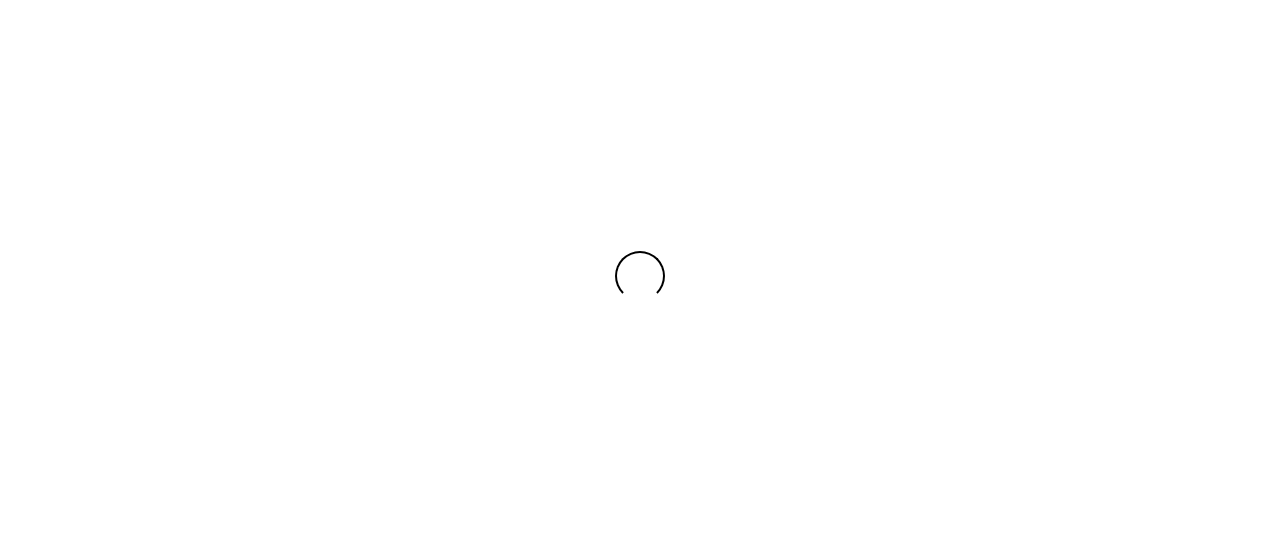 scroll, scrollTop: 0, scrollLeft: 0, axis: both 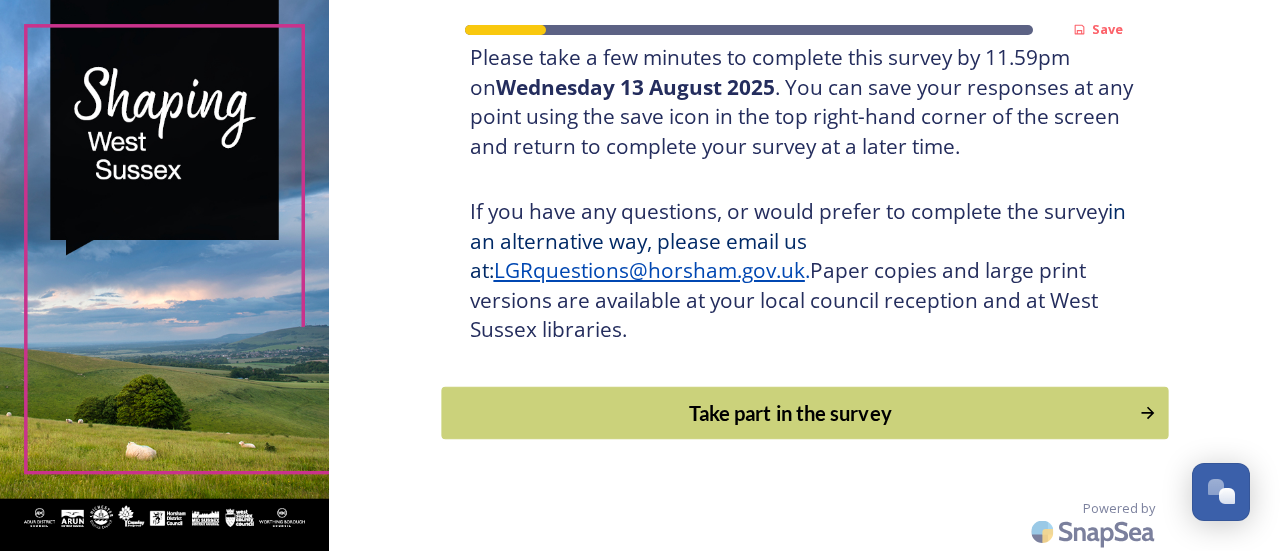 click on "Take part in the survey" at bounding box center (790, 413) 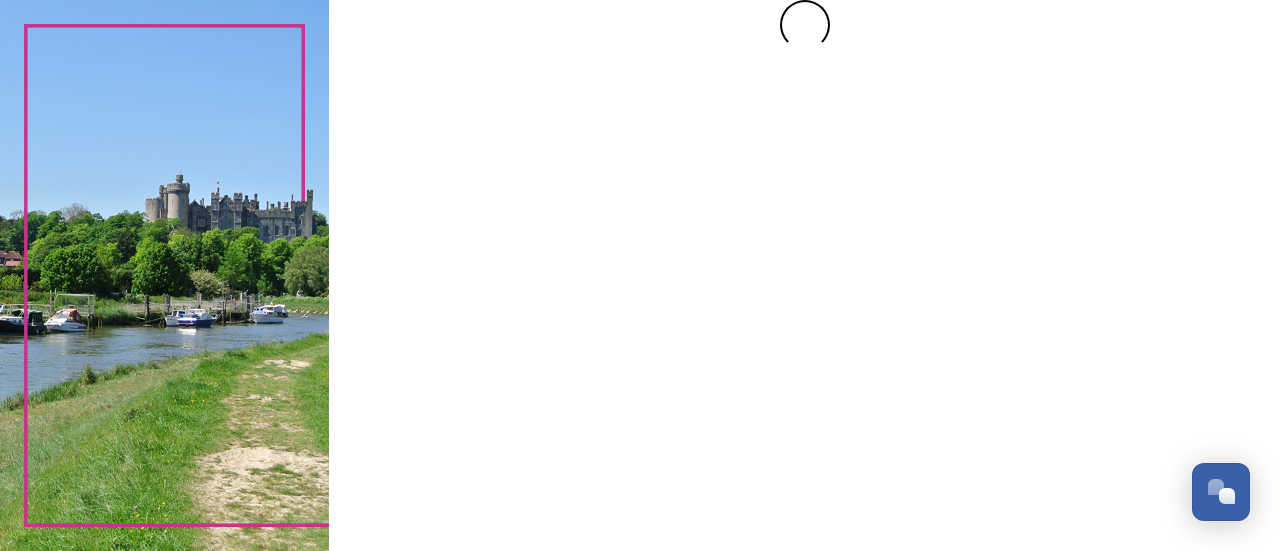 scroll, scrollTop: 0, scrollLeft: 0, axis: both 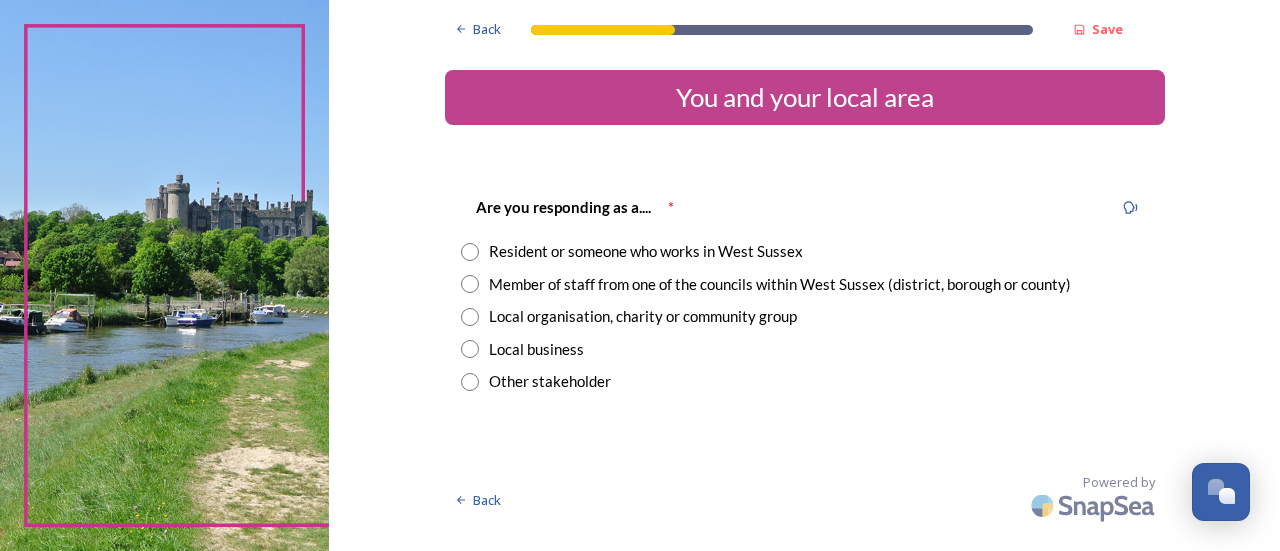 click at bounding box center [470, 252] 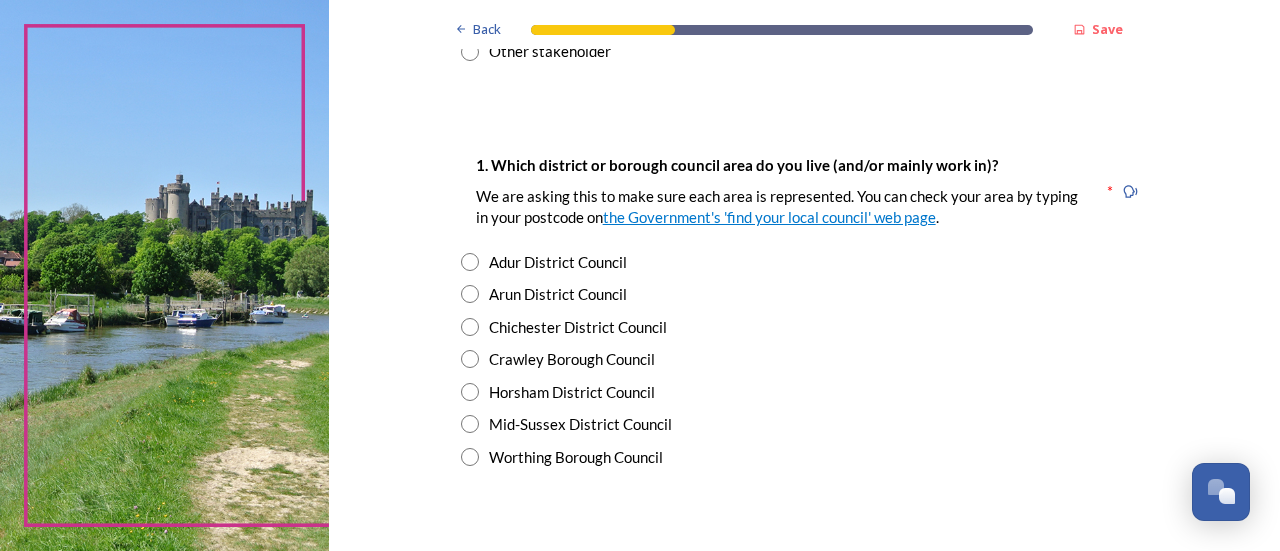 scroll, scrollTop: 333, scrollLeft: 0, axis: vertical 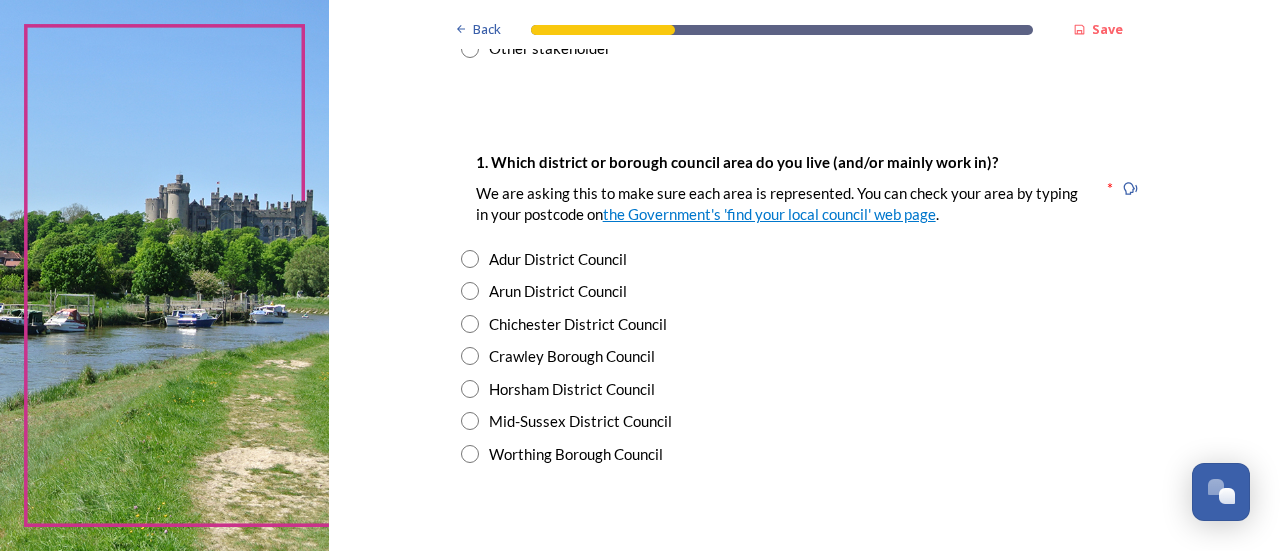 click at bounding box center (470, 421) 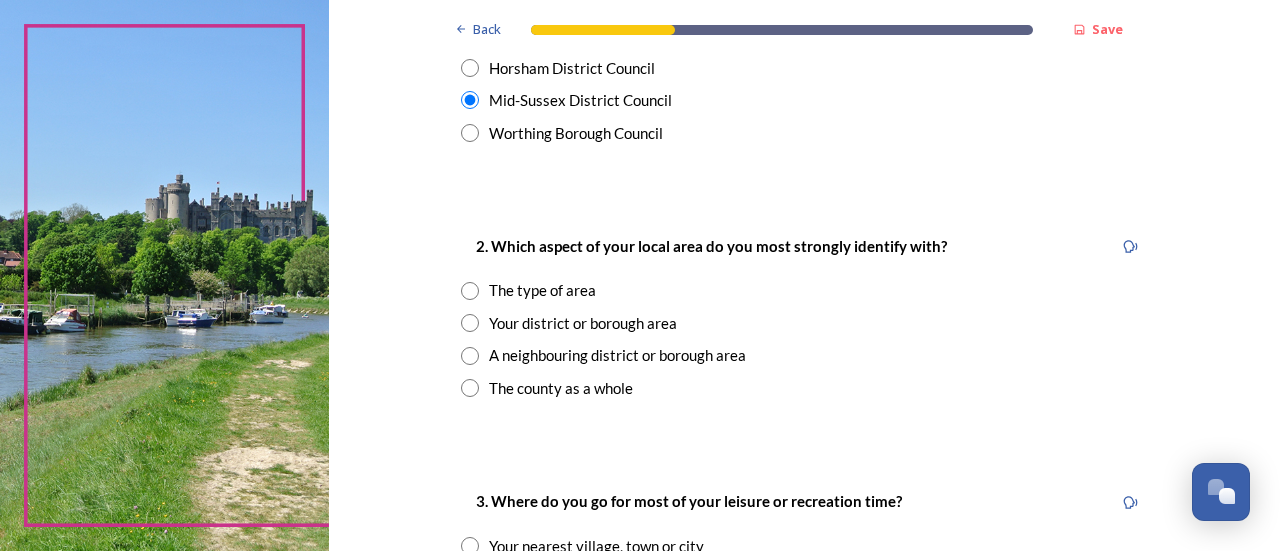 scroll, scrollTop: 658, scrollLeft: 0, axis: vertical 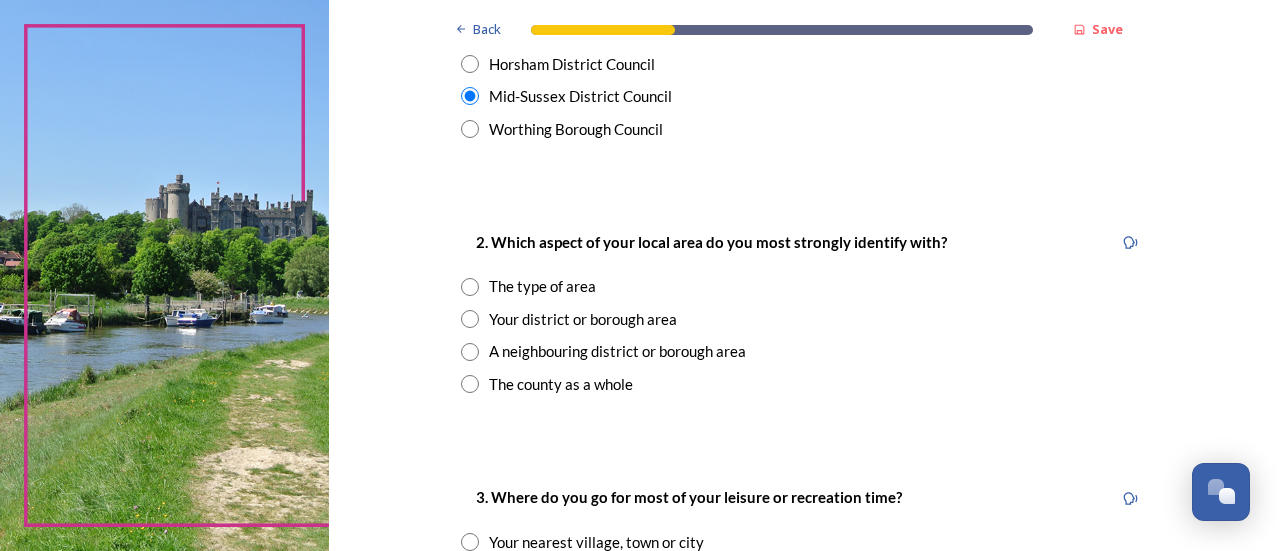 click at bounding box center [470, 319] 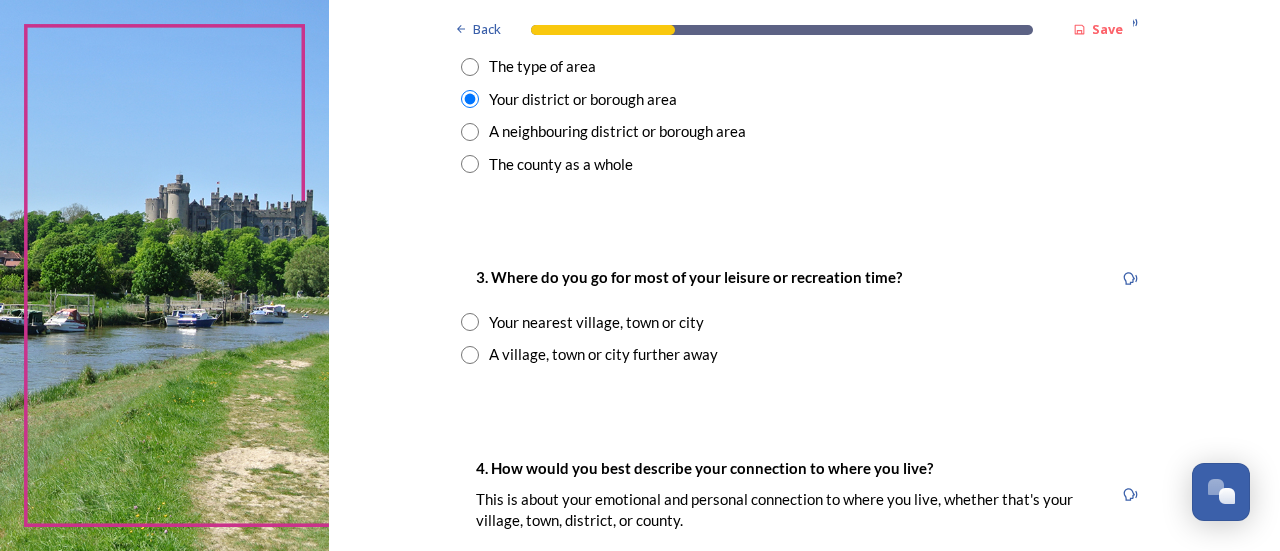 scroll, scrollTop: 890, scrollLeft: 0, axis: vertical 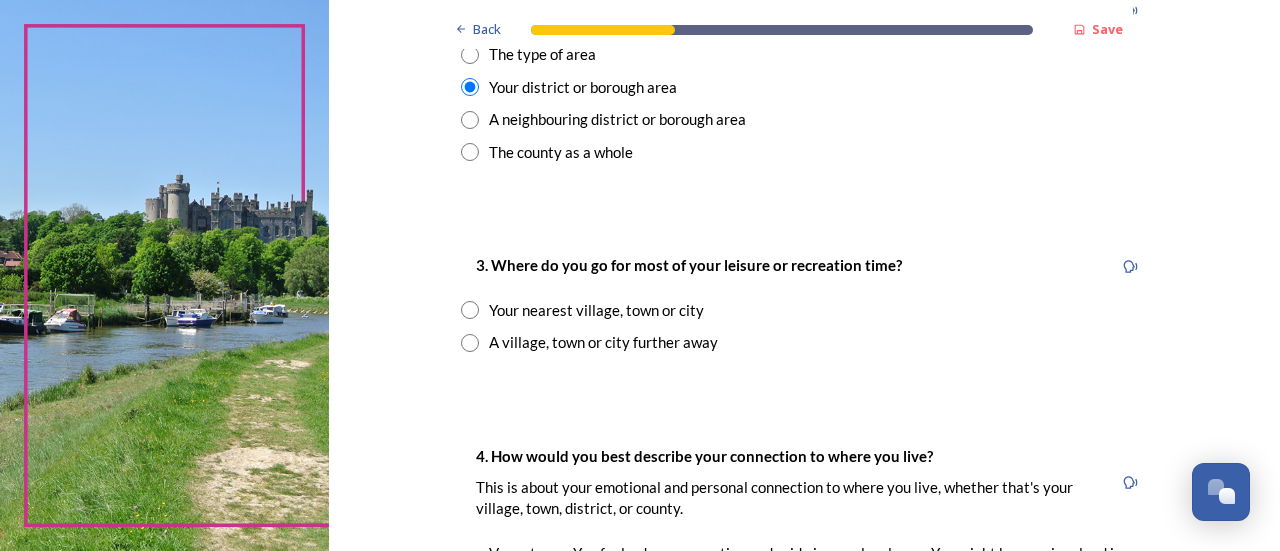 click at bounding box center [470, 310] 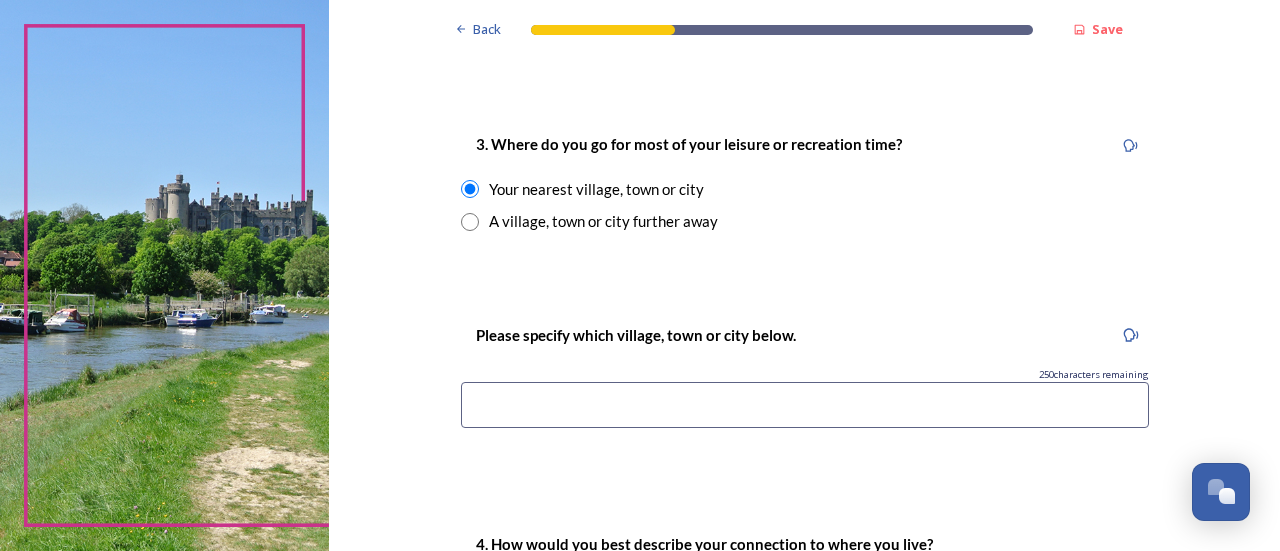 scroll, scrollTop: 1034, scrollLeft: 0, axis: vertical 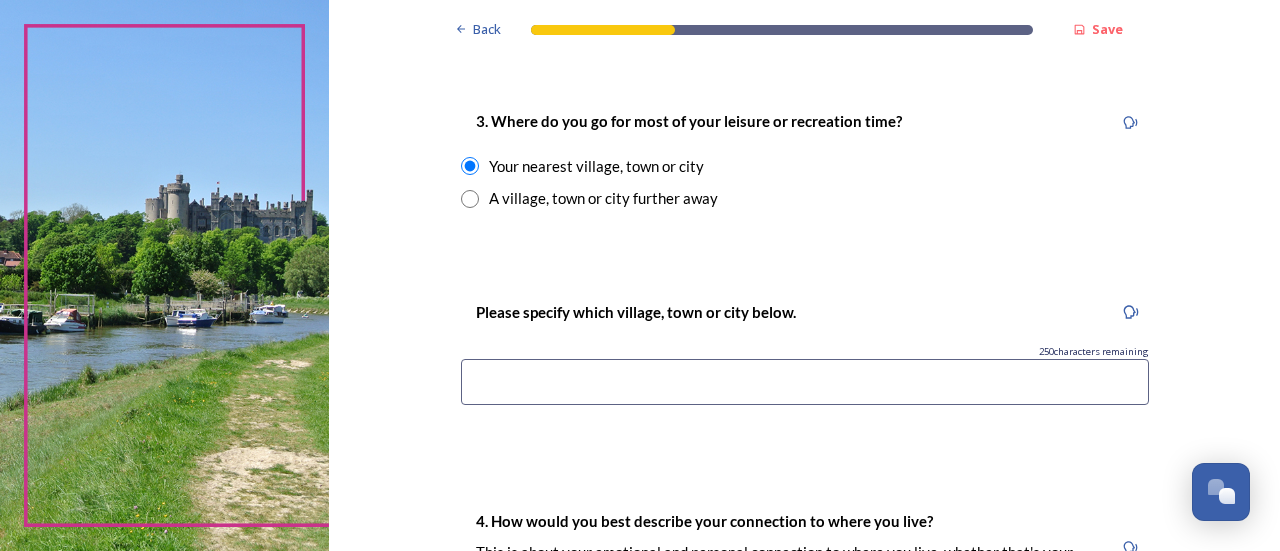 click at bounding box center [805, 382] 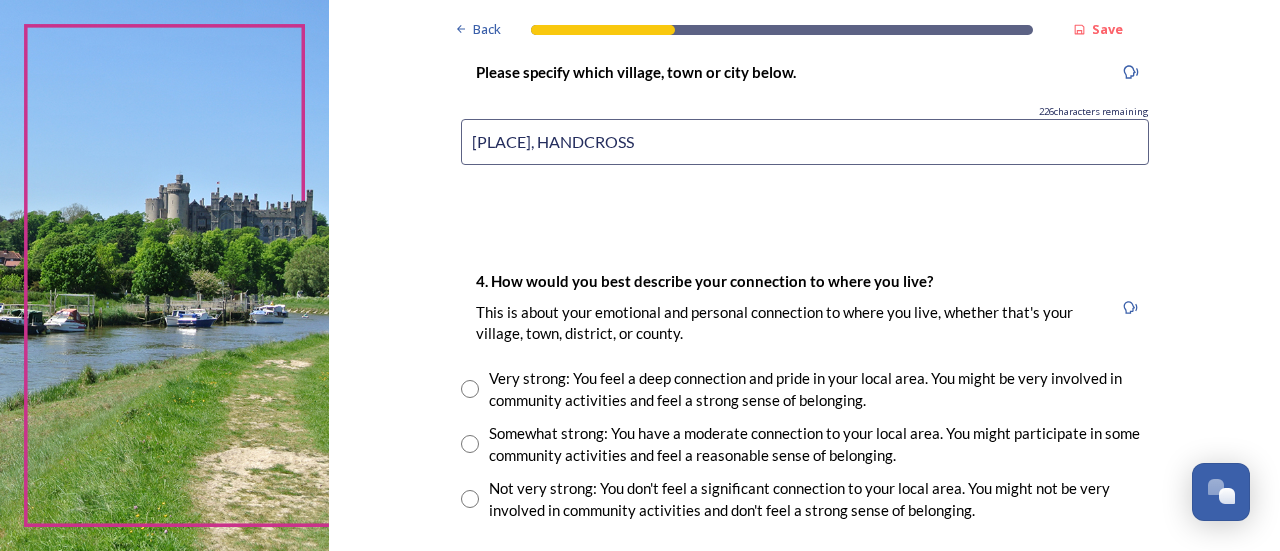 scroll, scrollTop: 1288, scrollLeft: 0, axis: vertical 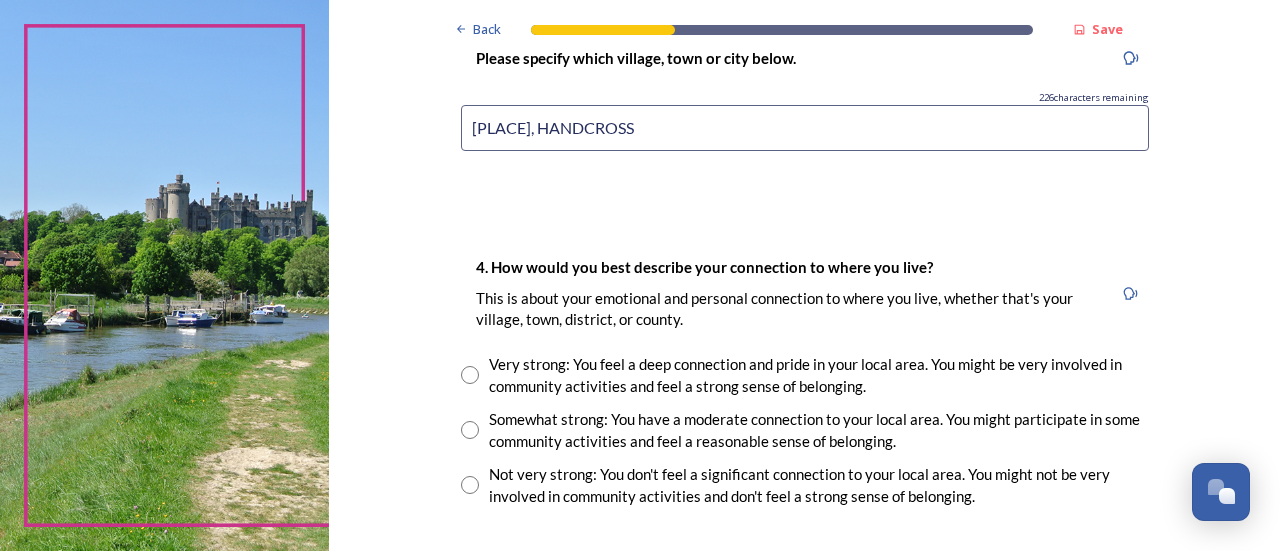 type on "[PLACE], HANDCROSS" 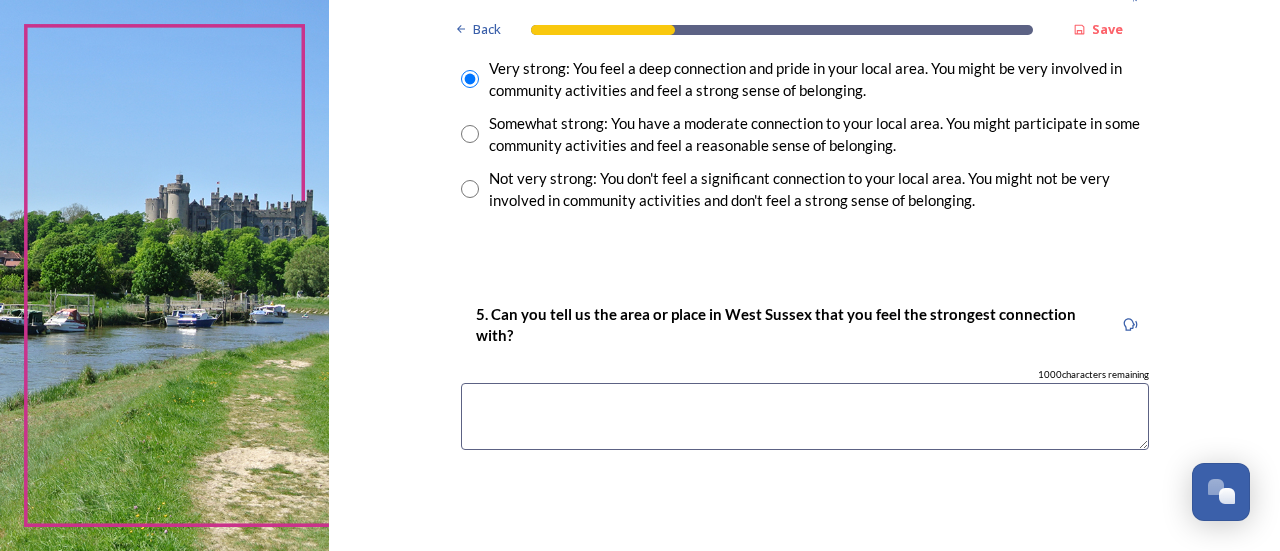 scroll, scrollTop: 1674, scrollLeft: 0, axis: vertical 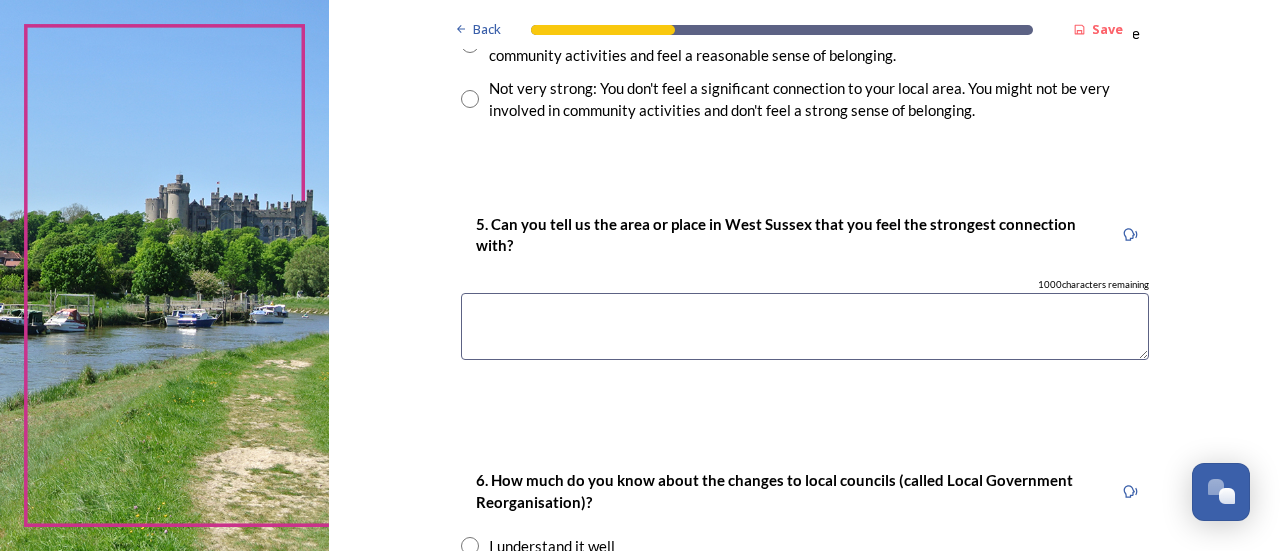 click at bounding box center [805, 326] 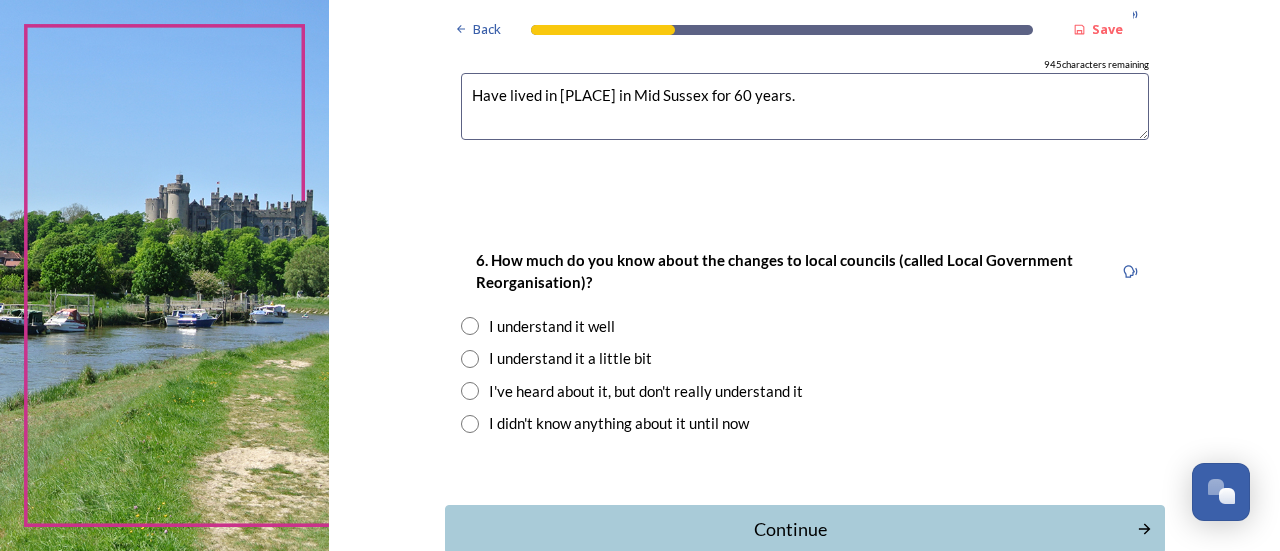 scroll, scrollTop: 2010, scrollLeft: 0, axis: vertical 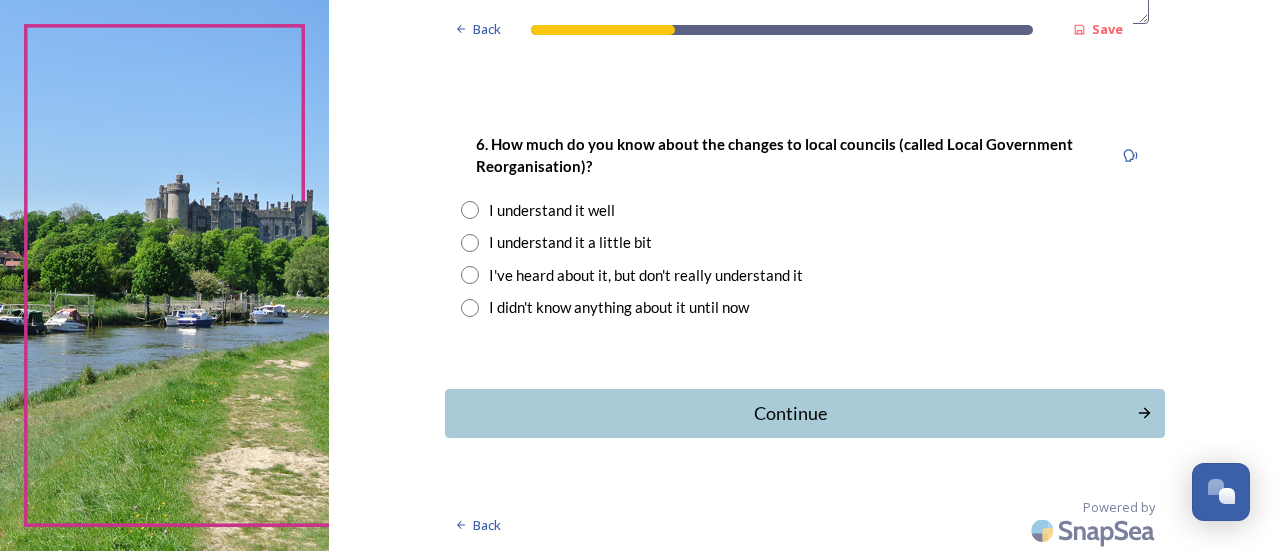 type on "Have lived in [PLACE] in Mid Sussex for 60 years." 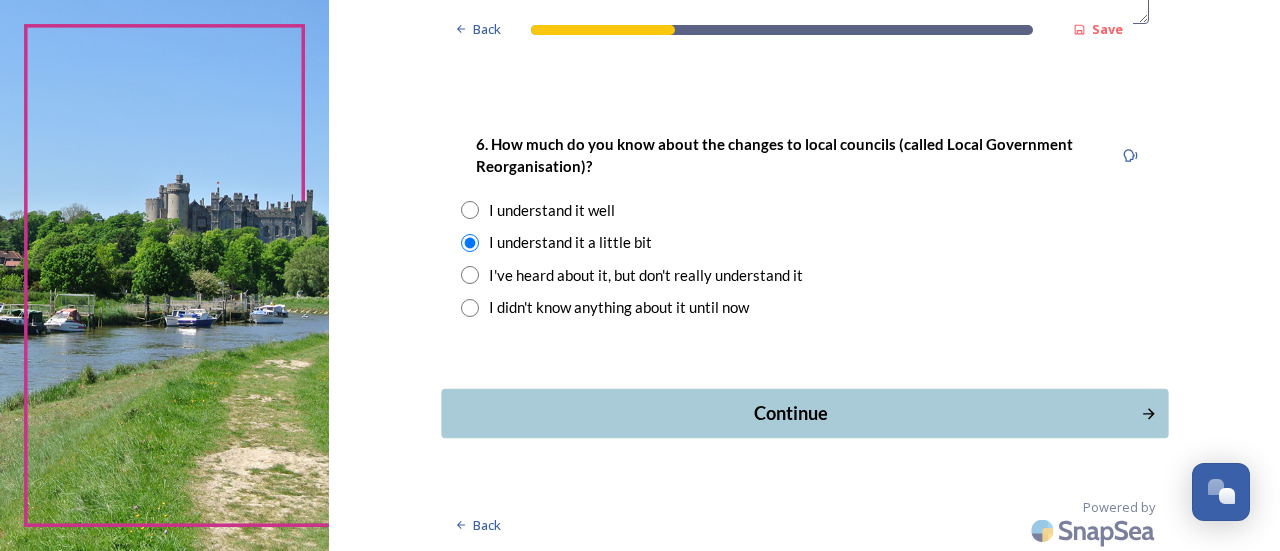 click on "Continue" at bounding box center (790, 413) 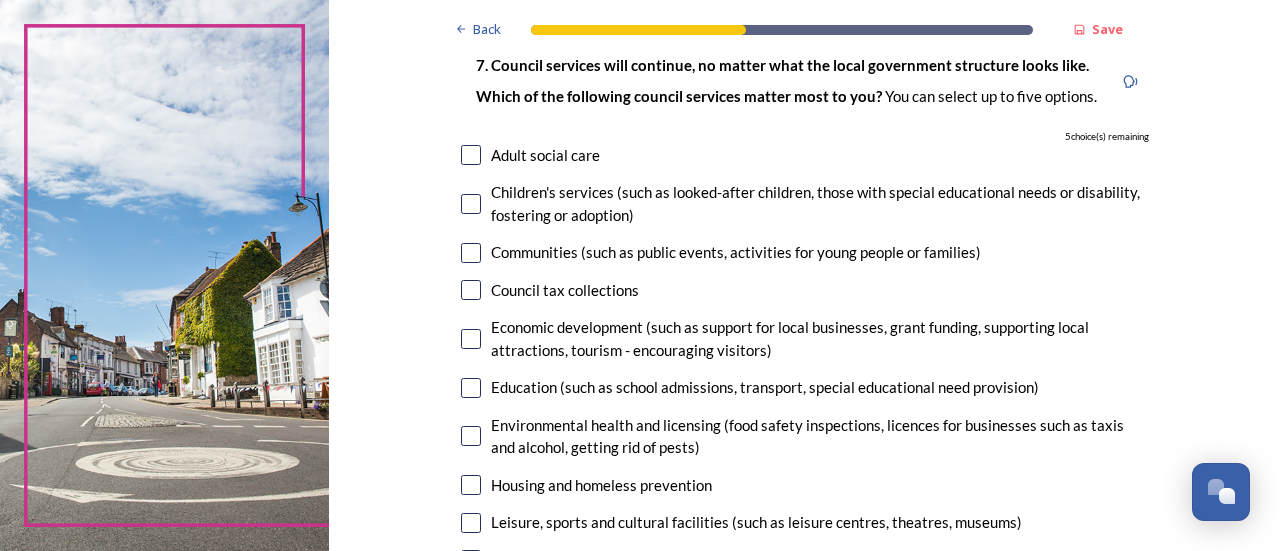 scroll, scrollTop: 132, scrollLeft: 0, axis: vertical 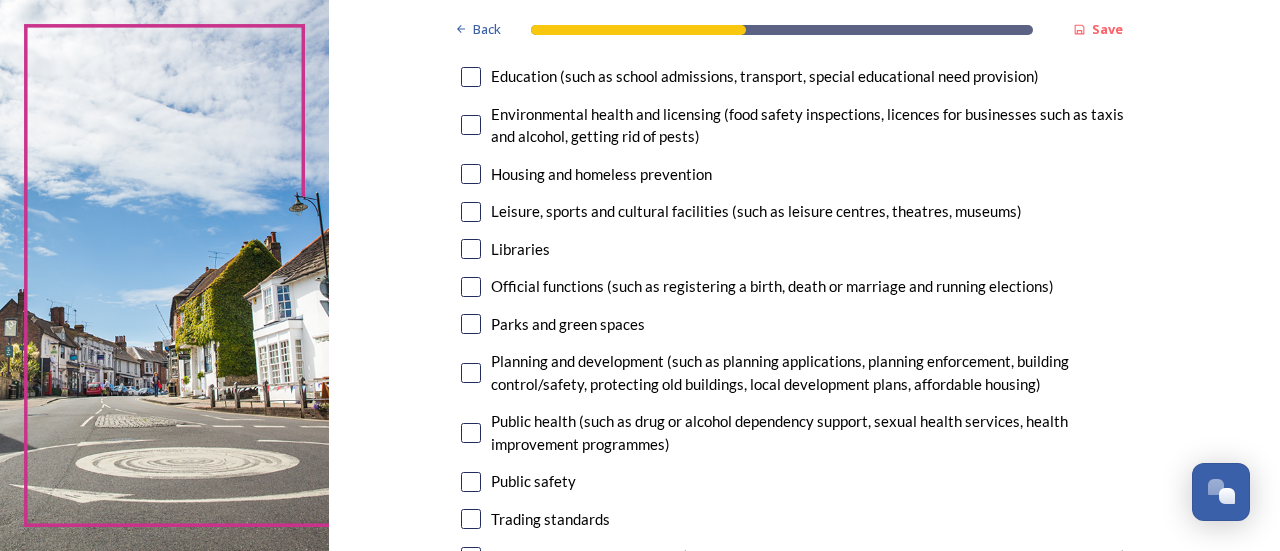 click at bounding box center [471, 249] 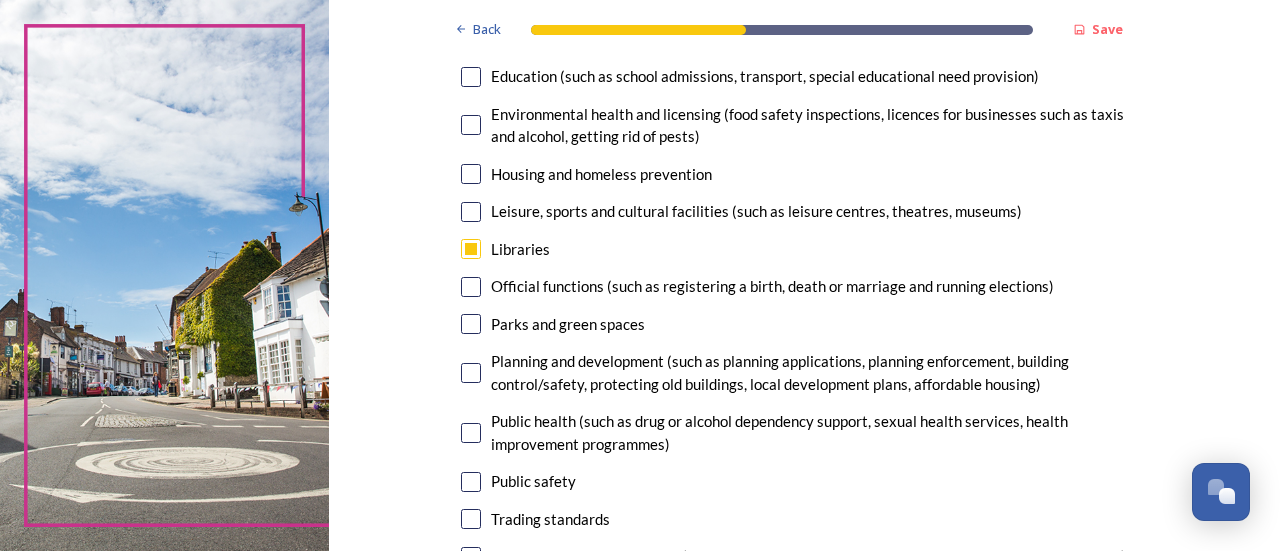 click at bounding box center (471, 373) 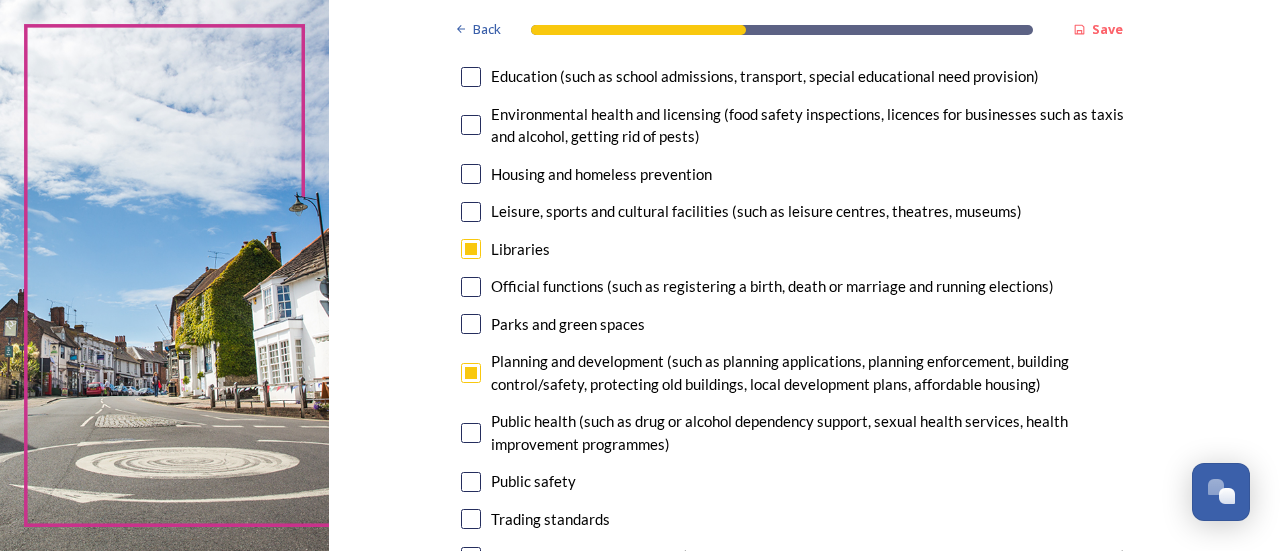 click at bounding box center (471, 373) 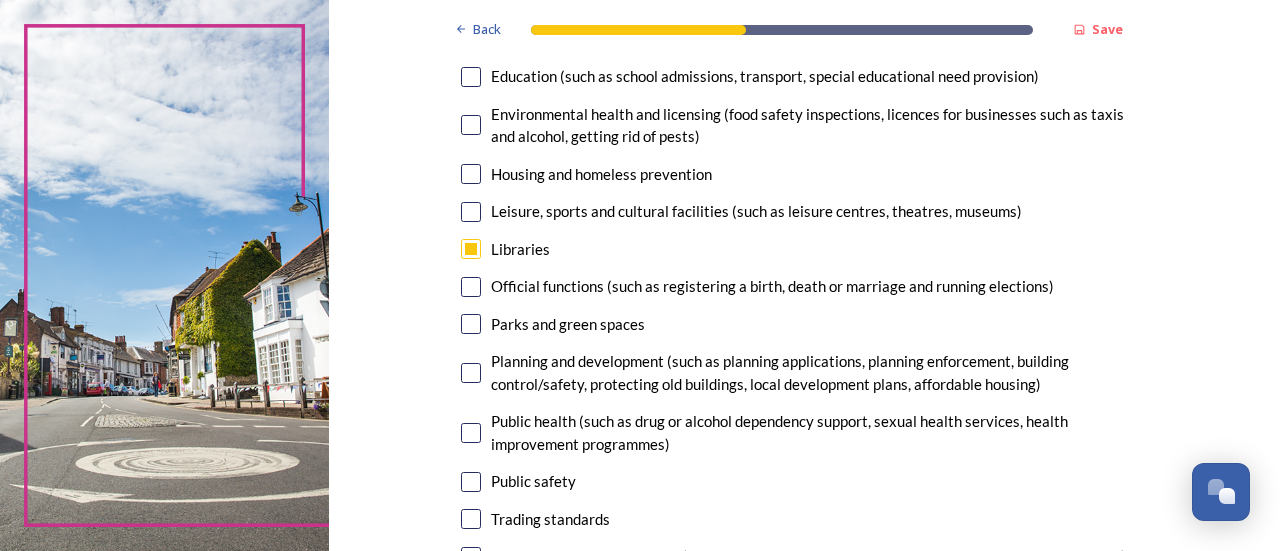 click at bounding box center (471, 373) 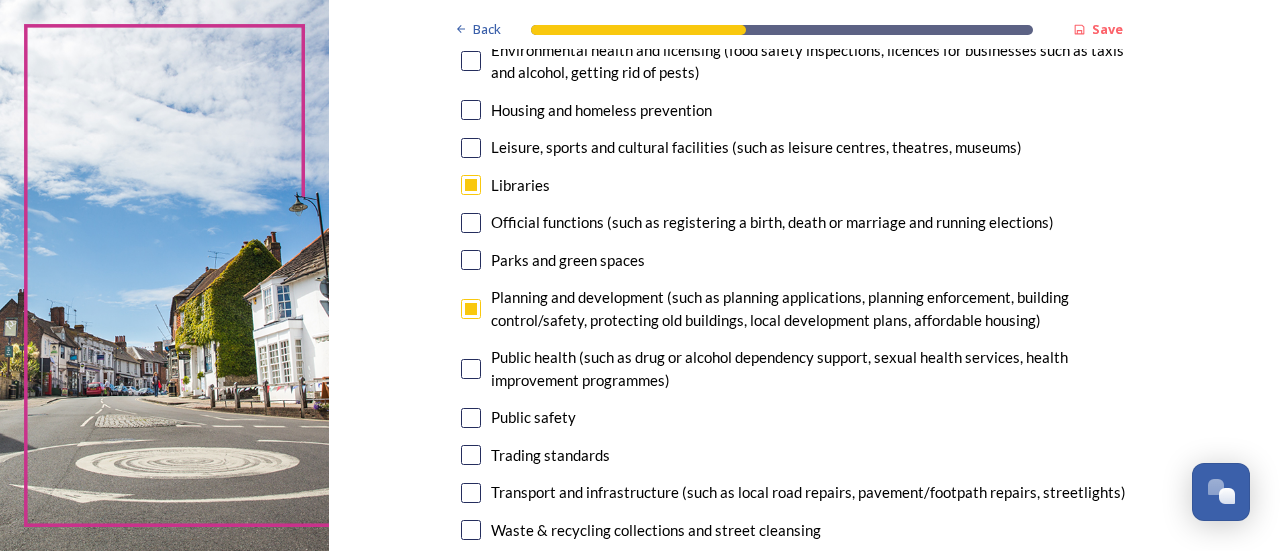 scroll, scrollTop: 520, scrollLeft: 0, axis: vertical 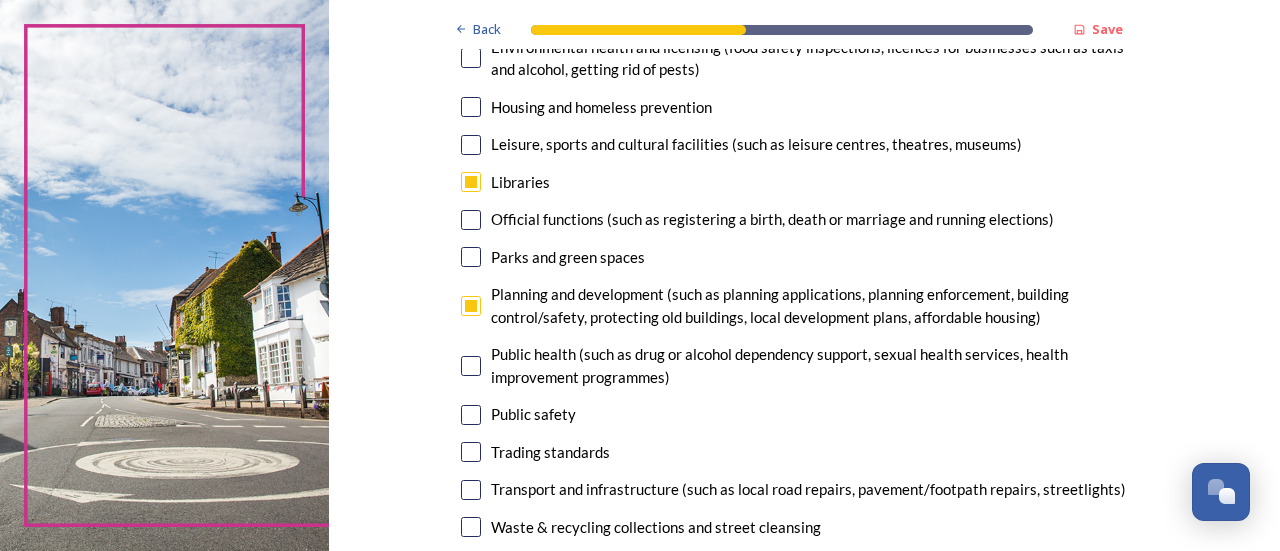 click at bounding box center (471, 490) 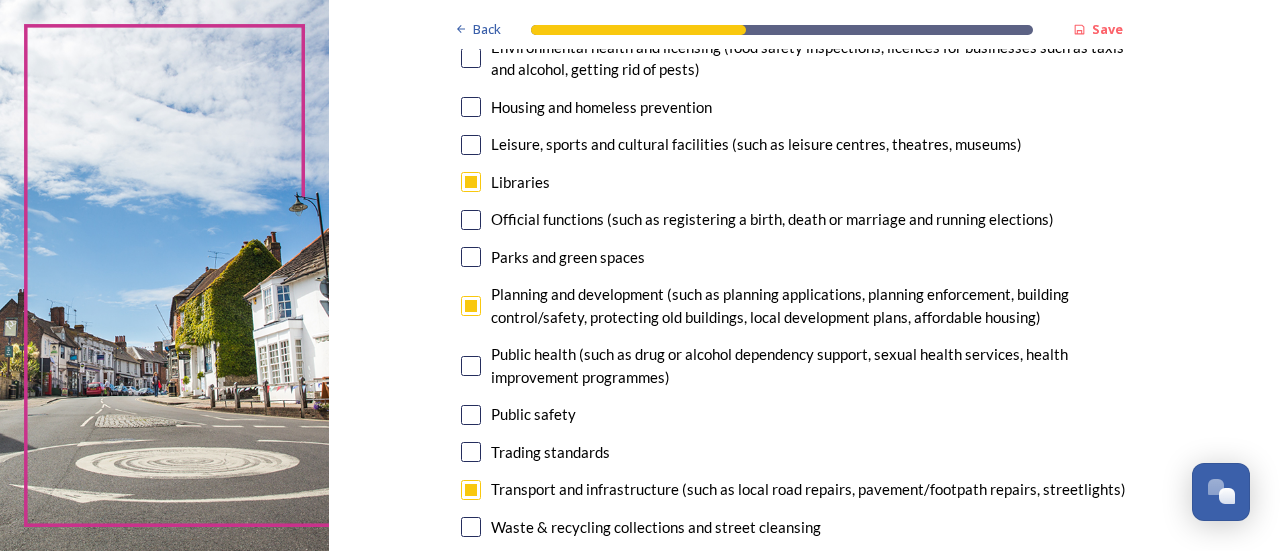 click at bounding box center (471, 527) 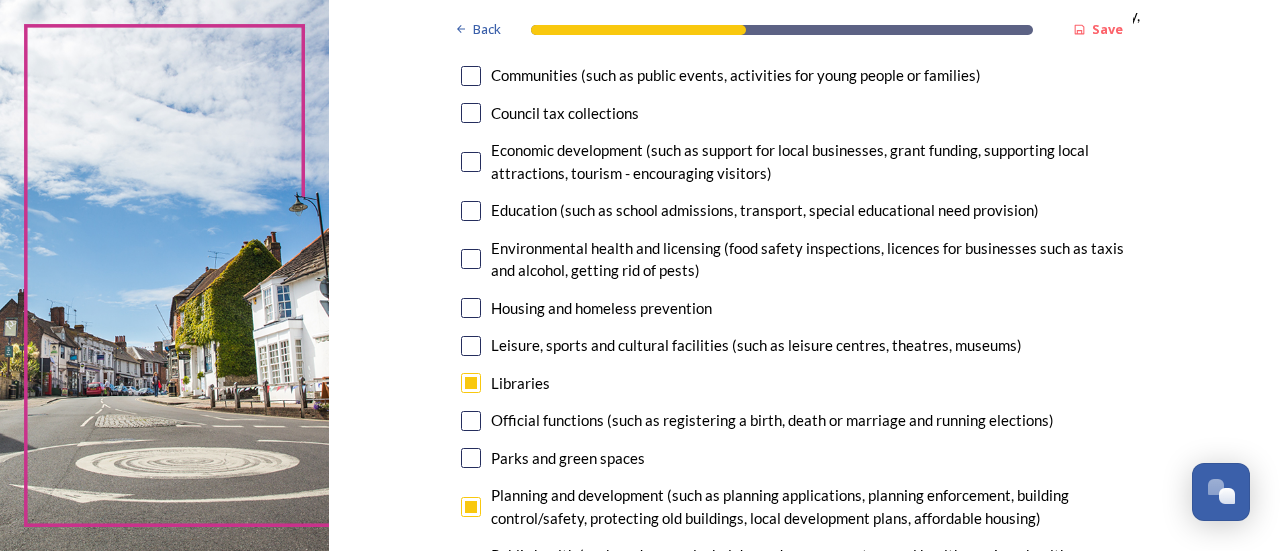 scroll, scrollTop: 309, scrollLeft: 0, axis: vertical 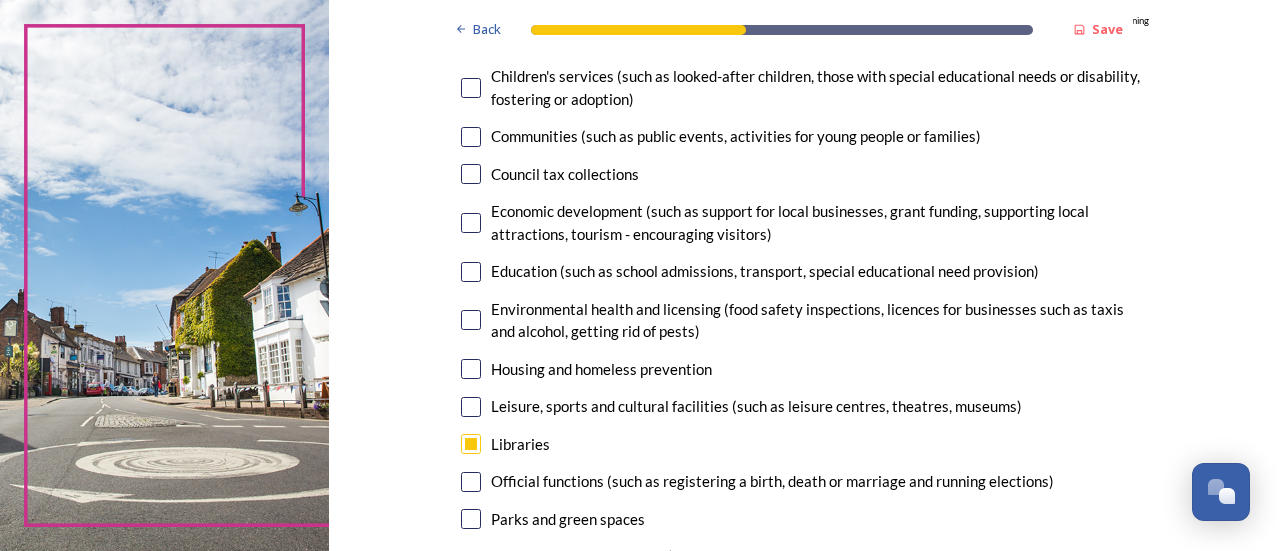 click at bounding box center [471, 320] 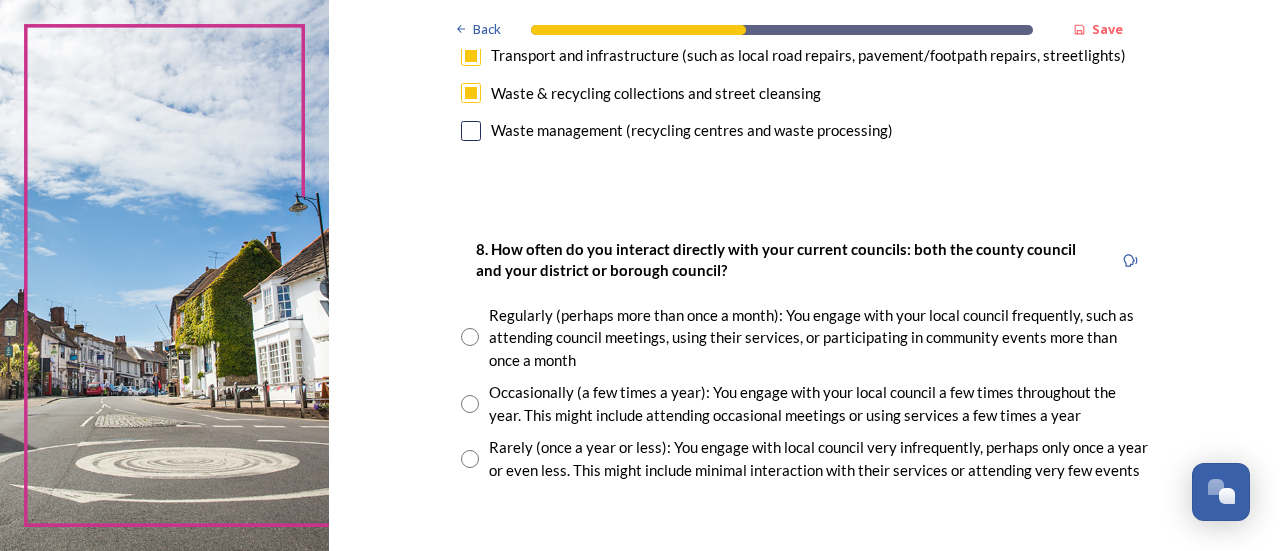 scroll, scrollTop: 1039, scrollLeft: 0, axis: vertical 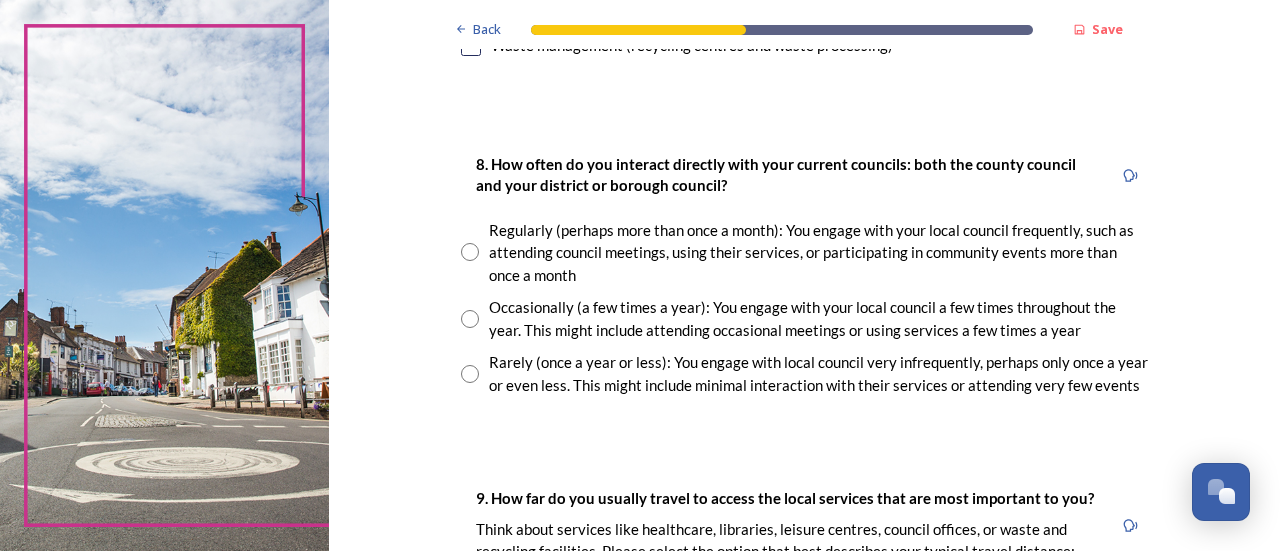 click at bounding box center (470, 252) 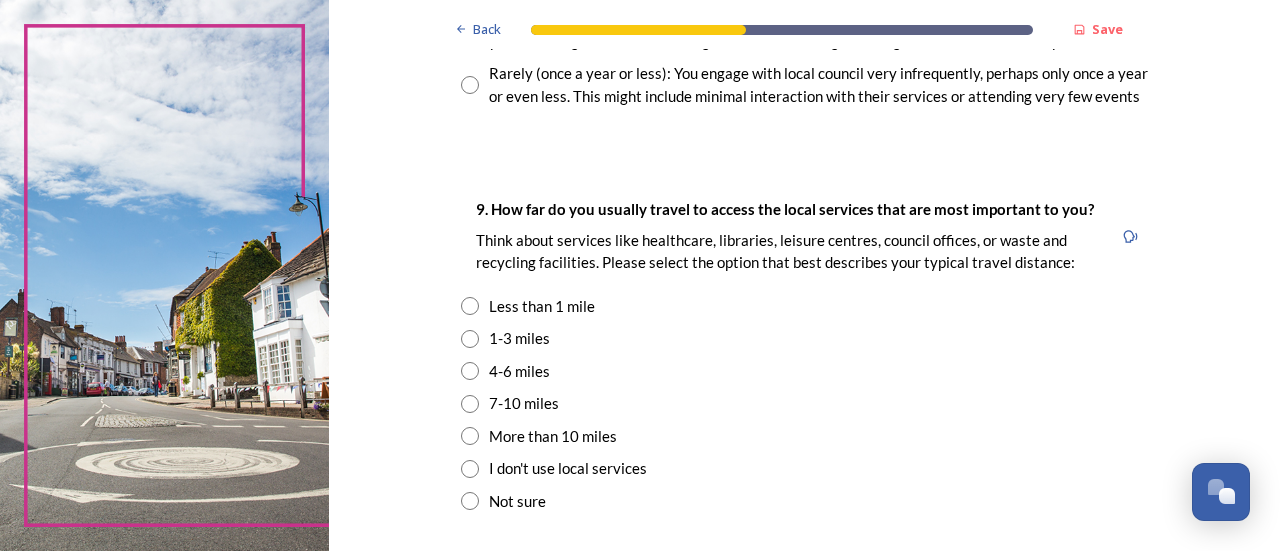 scroll, scrollTop: 1358, scrollLeft: 0, axis: vertical 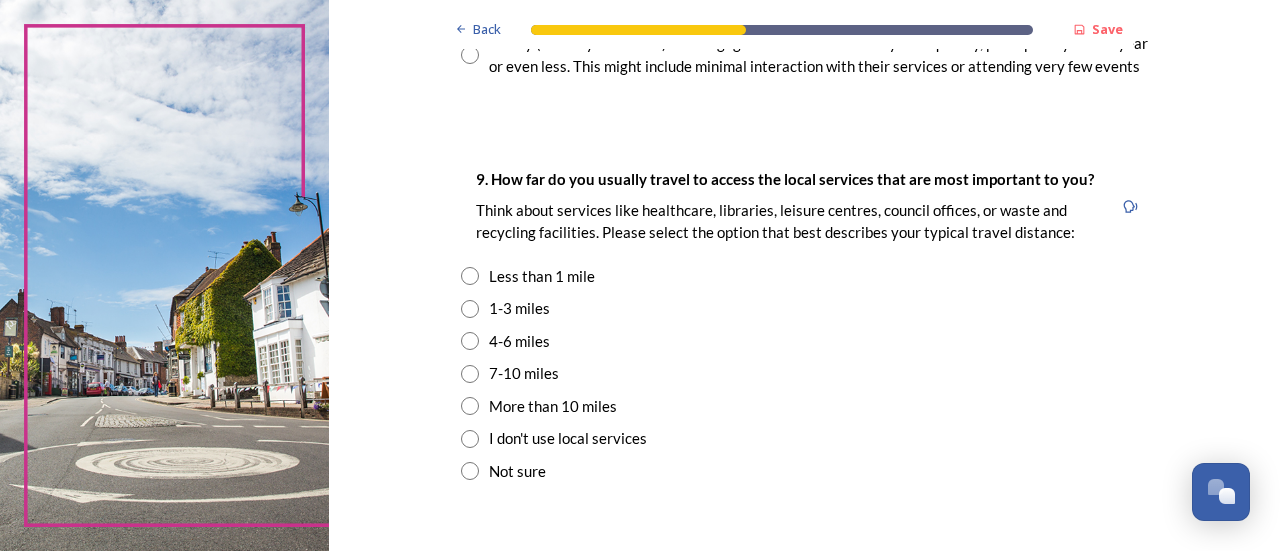 click at bounding box center [470, 309] 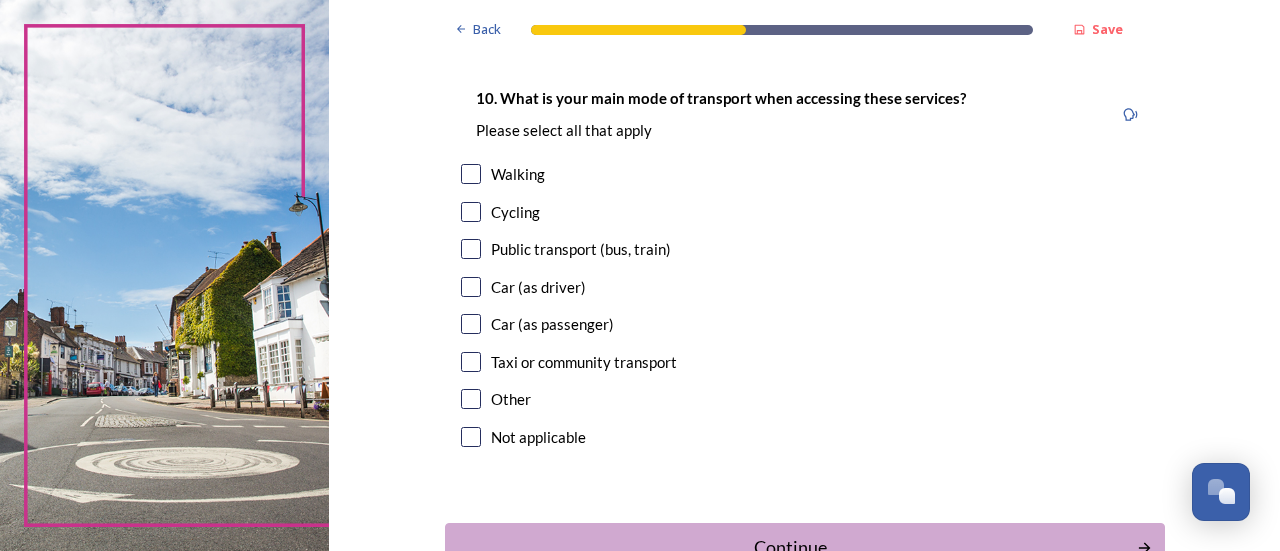 scroll, scrollTop: 1847, scrollLeft: 0, axis: vertical 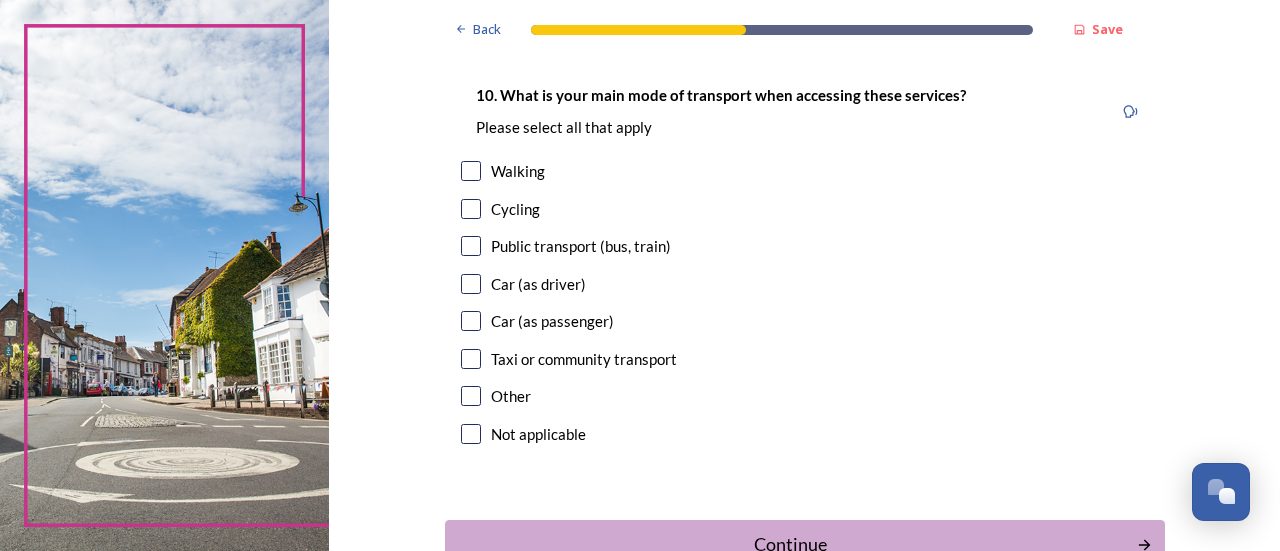 click at bounding box center [471, 284] 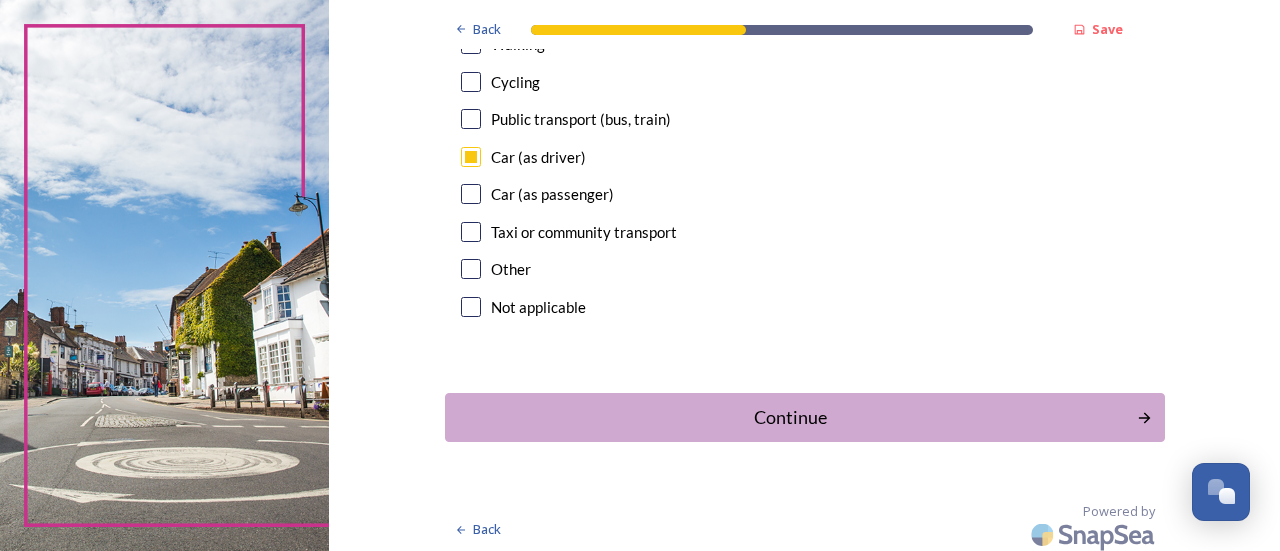 scroll, scrollTop: 1980, scrollLeft: 0, axis: vertical 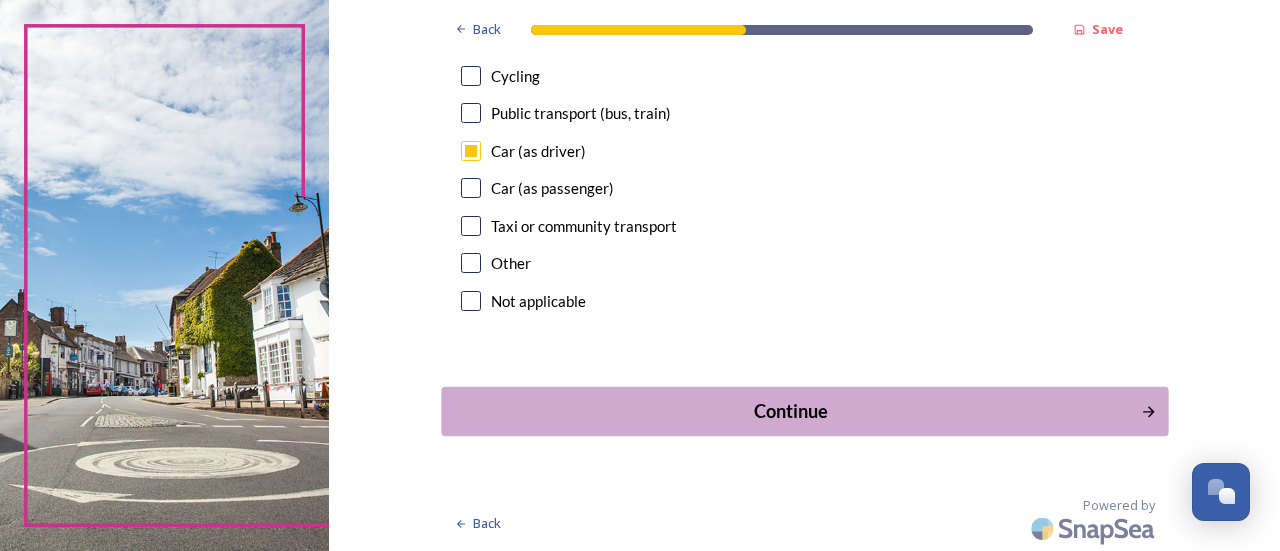 click on "Continue" at bounding box center [790, 411] 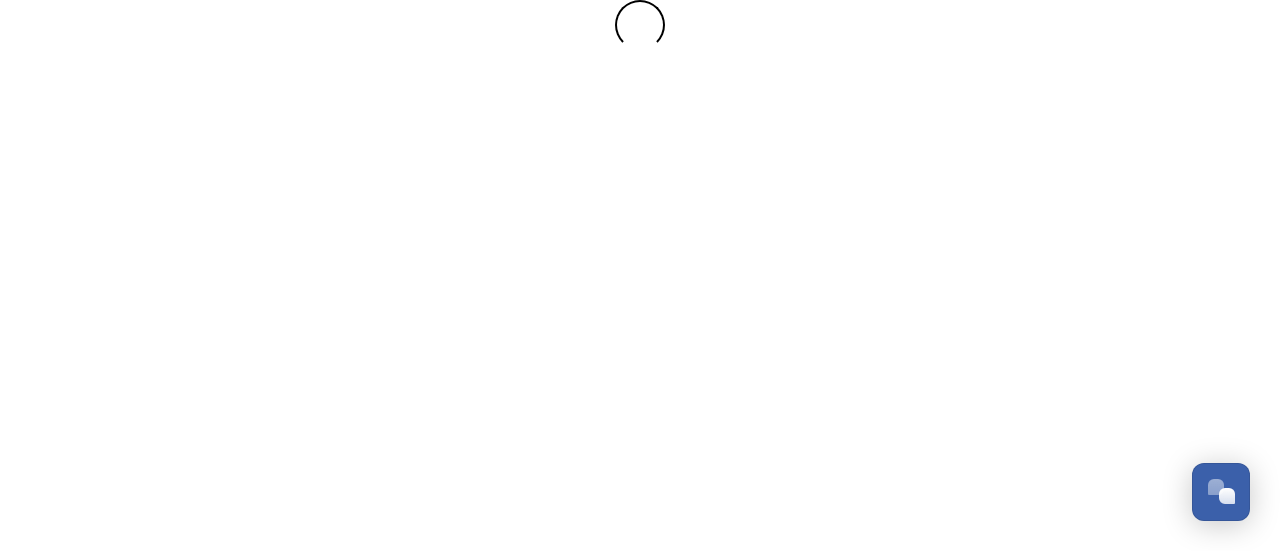 scroll, scrollTop: 0, scrollLeft: 0, axis: both 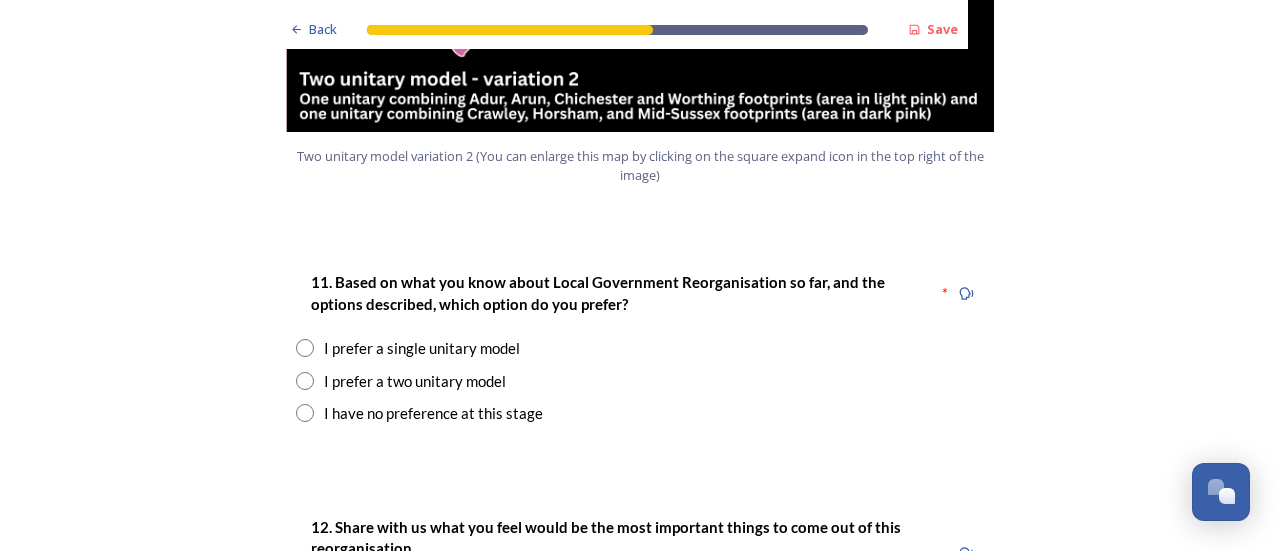 click at bounding box center (305, 381) 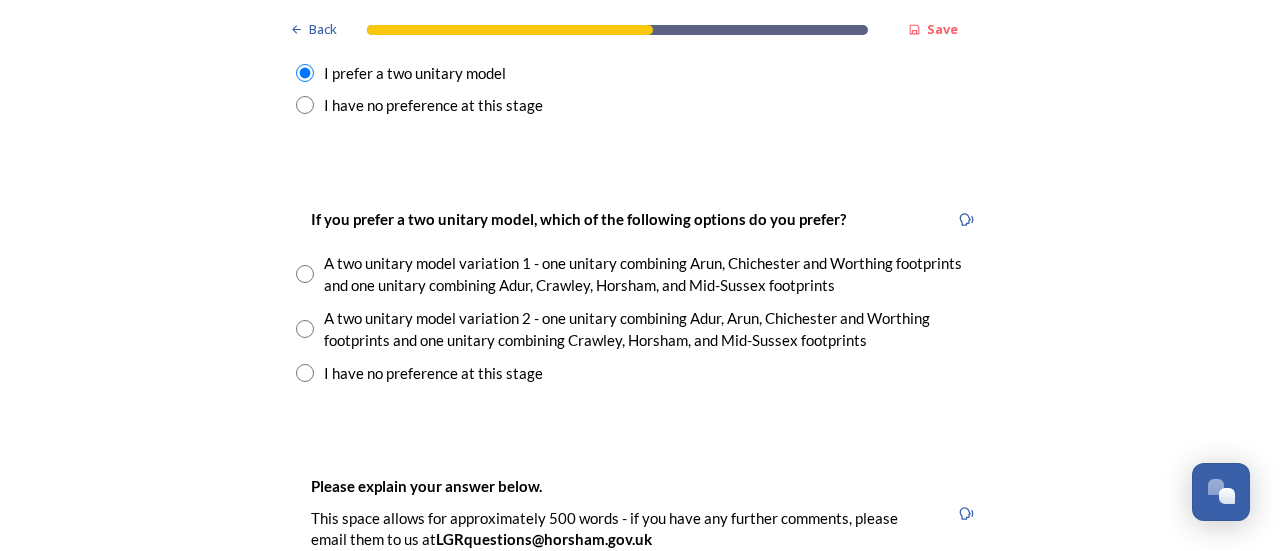 scroll, scrollTop: 2874, scrollLeft: 0, axis: vertical 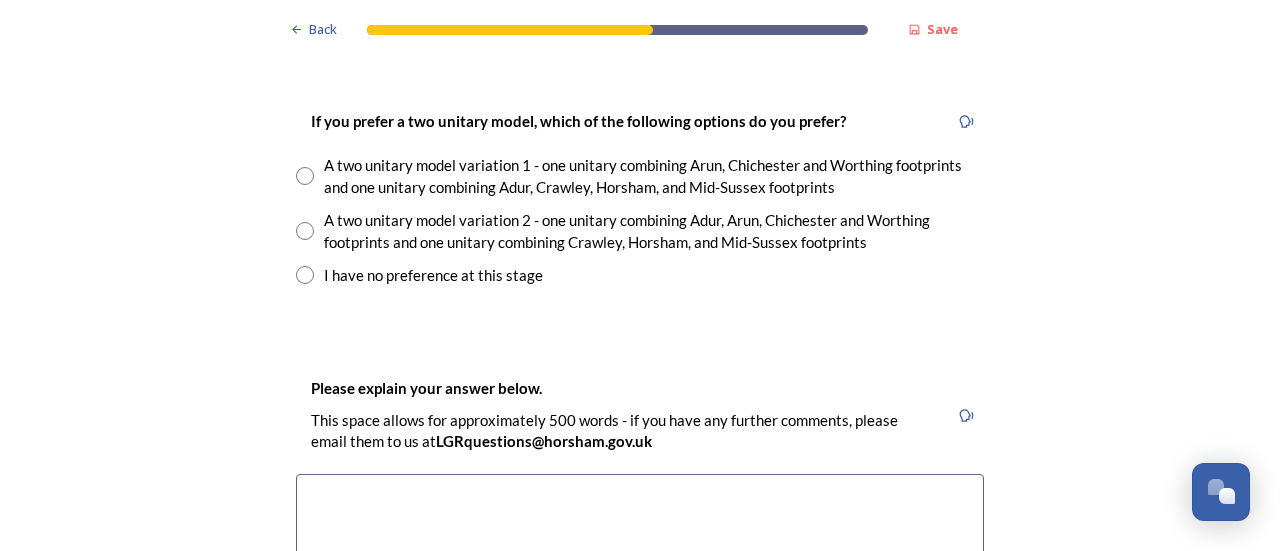 click at bounding box center (305, 231) 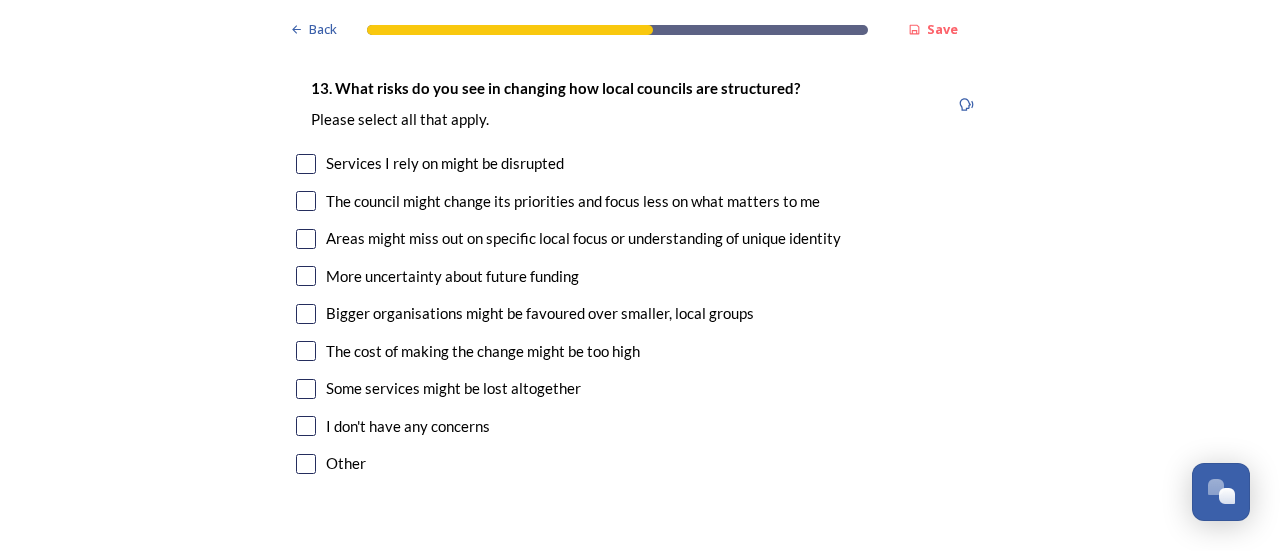 scroll, scrollTop: 4205, scrollLeft: 0, axis: vertical 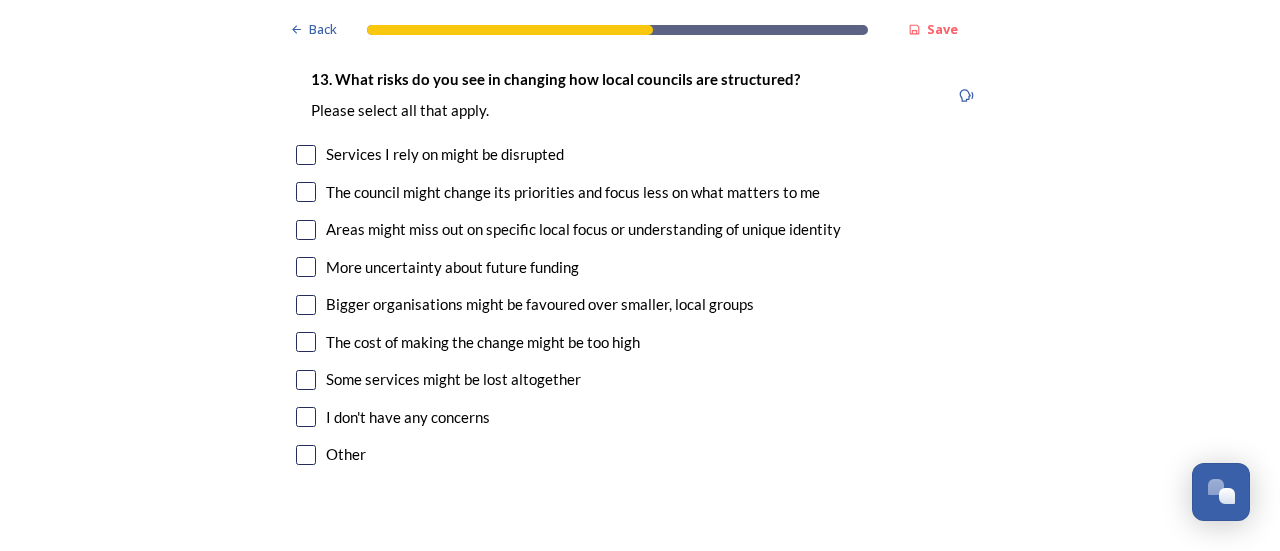 click at bounding box center [306, 230] 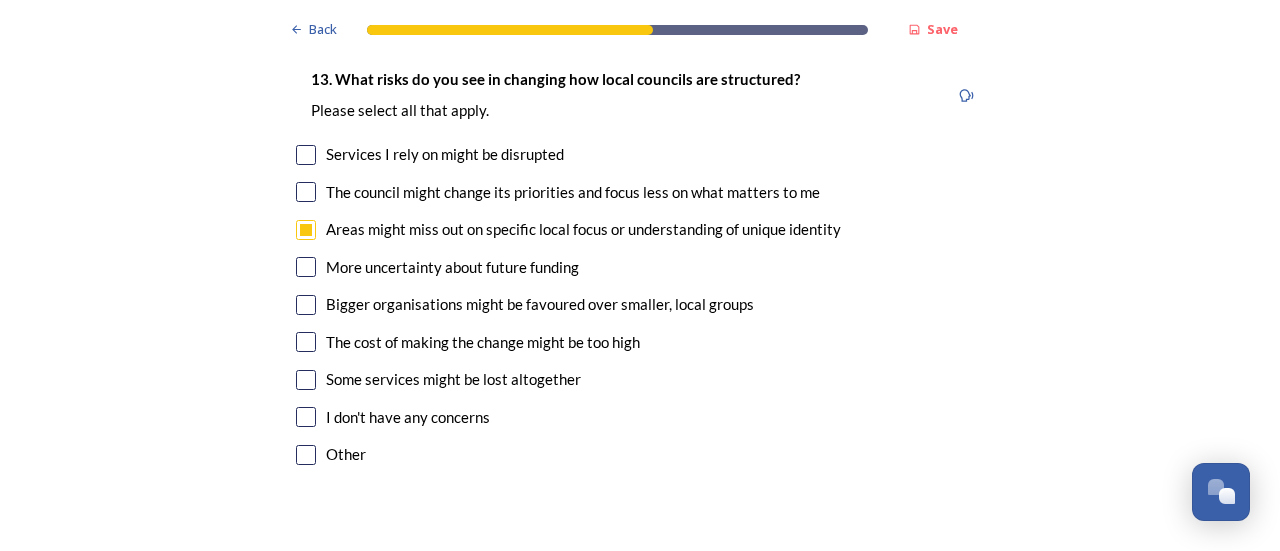 click at bounding box center (306, 305) 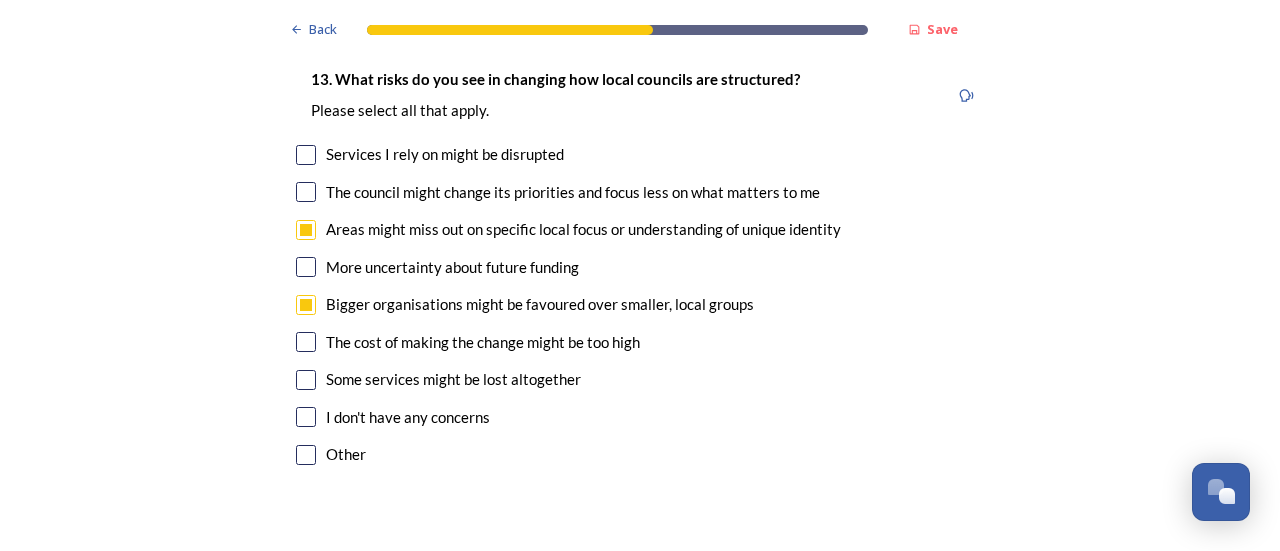 click at bounding box center (306, 342) 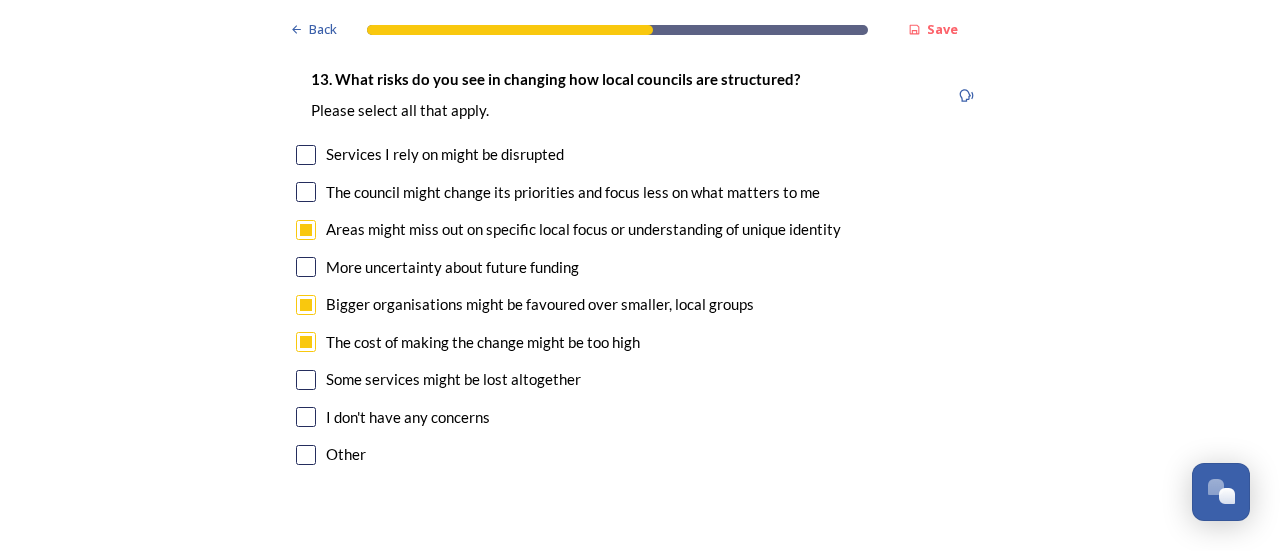 click at bounding box center [306, 380] 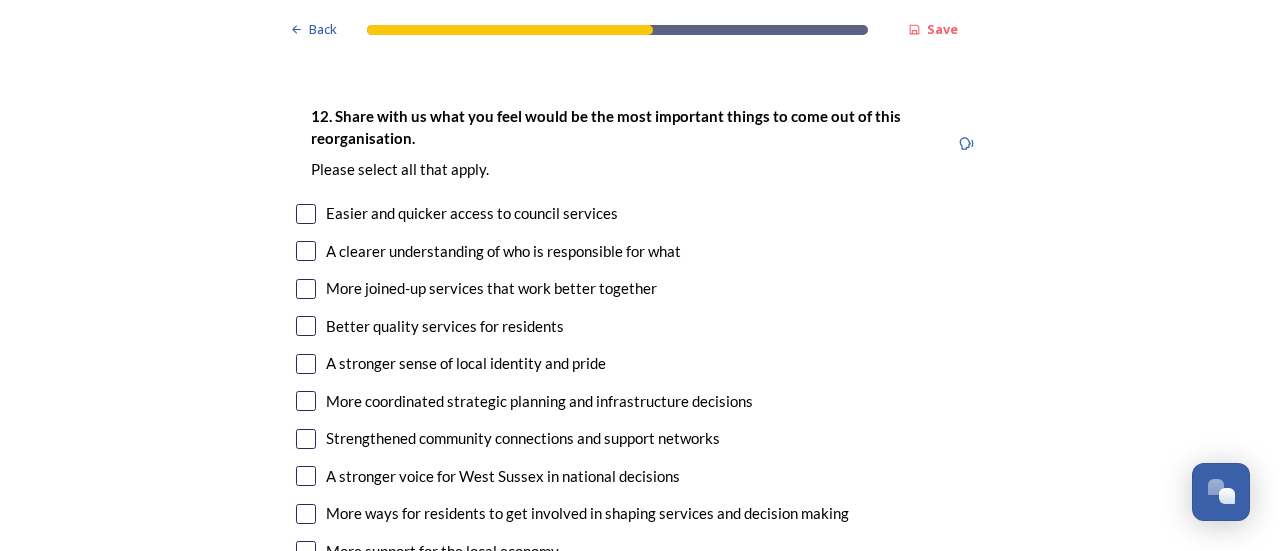 scroll, scrollTop: 3648, scrollLeft: 0, axis: vertical 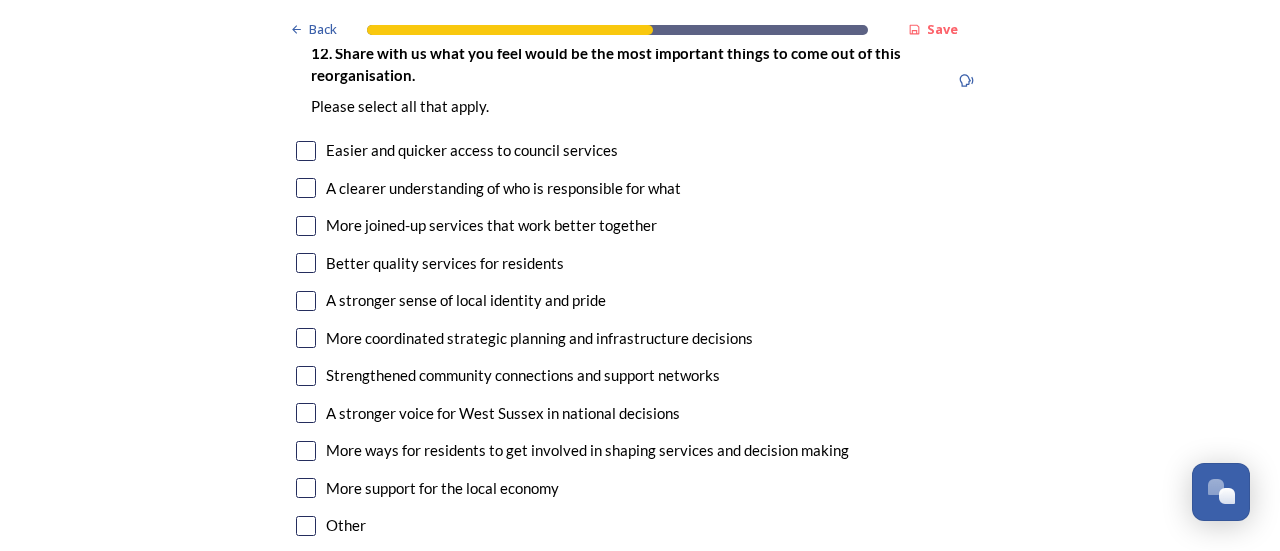 click at bounding box center (306, 338) 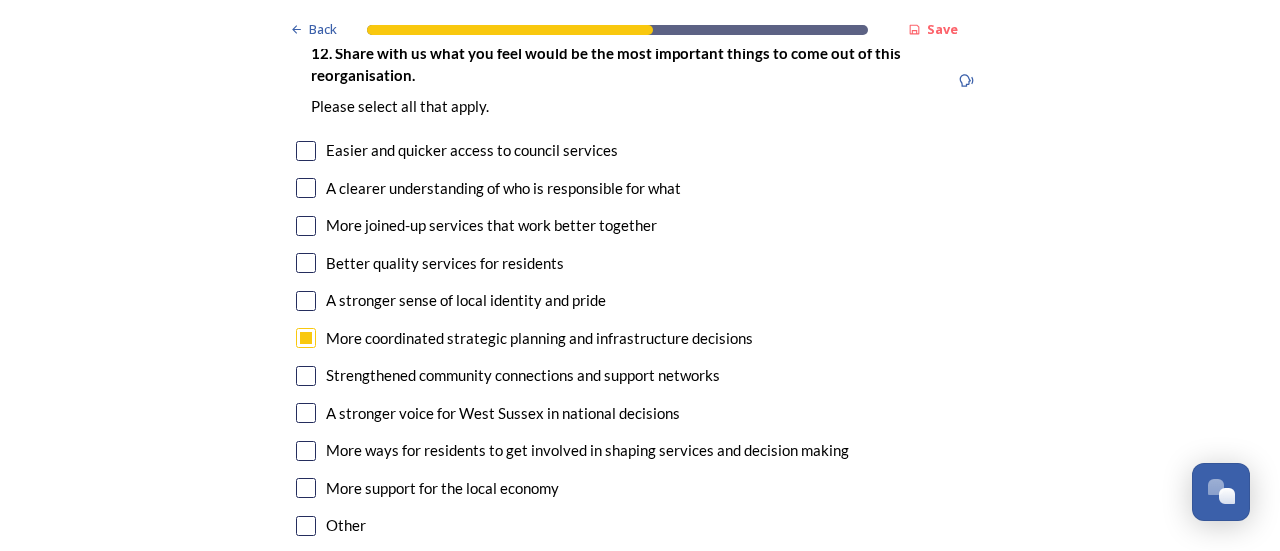 click at bounding box center [306, 413] 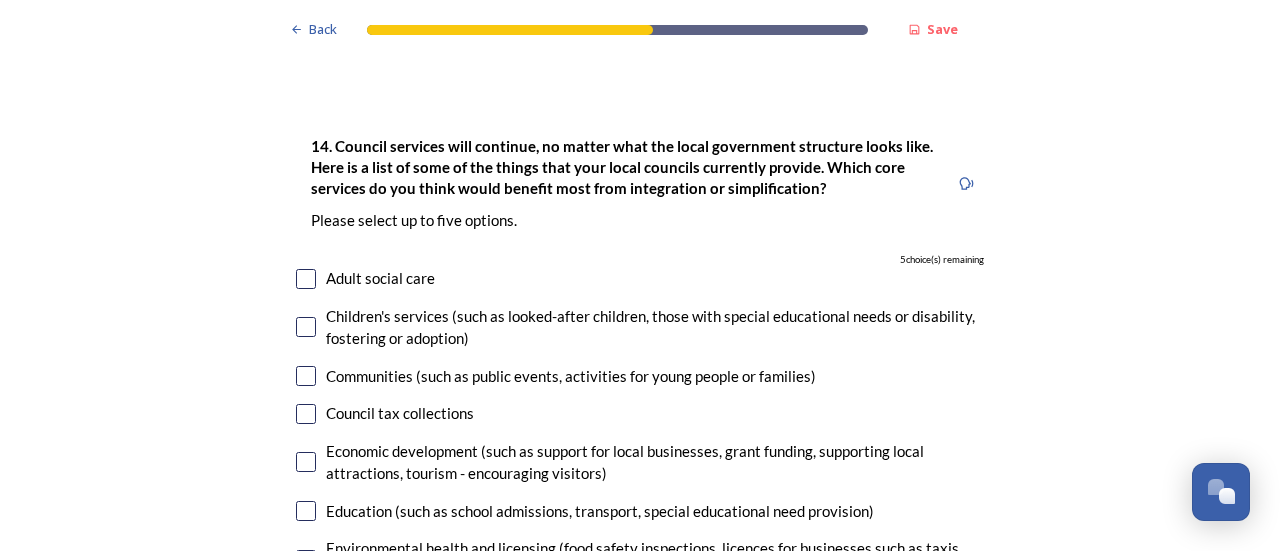 scroll, scrollTop: 4695, scrollLeft: 0, axis: vertical 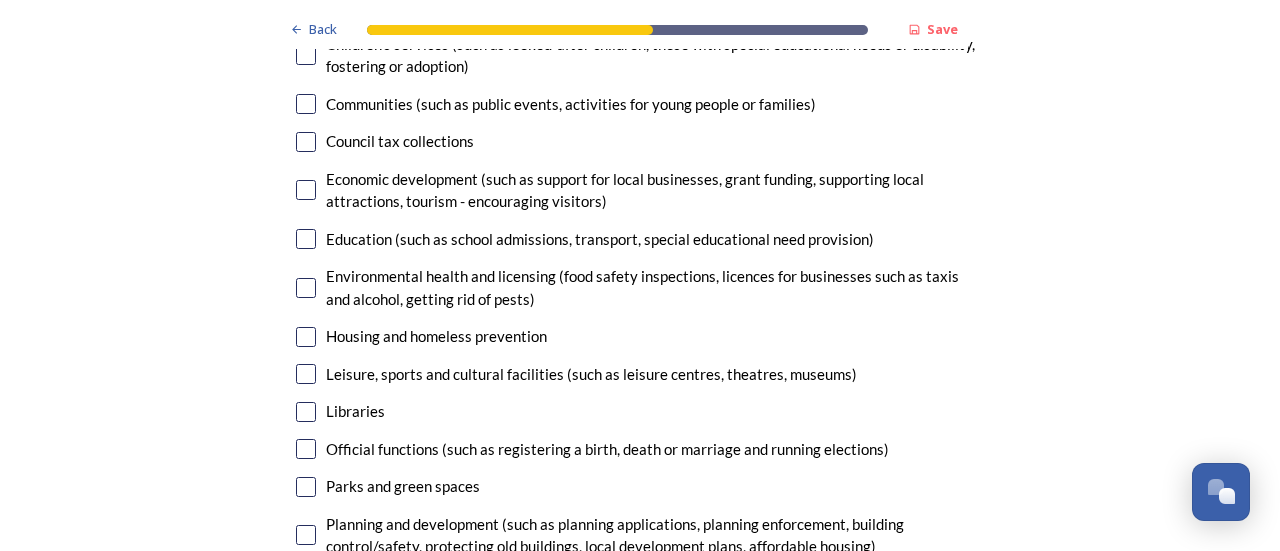 click at bounding box center (306, 337) 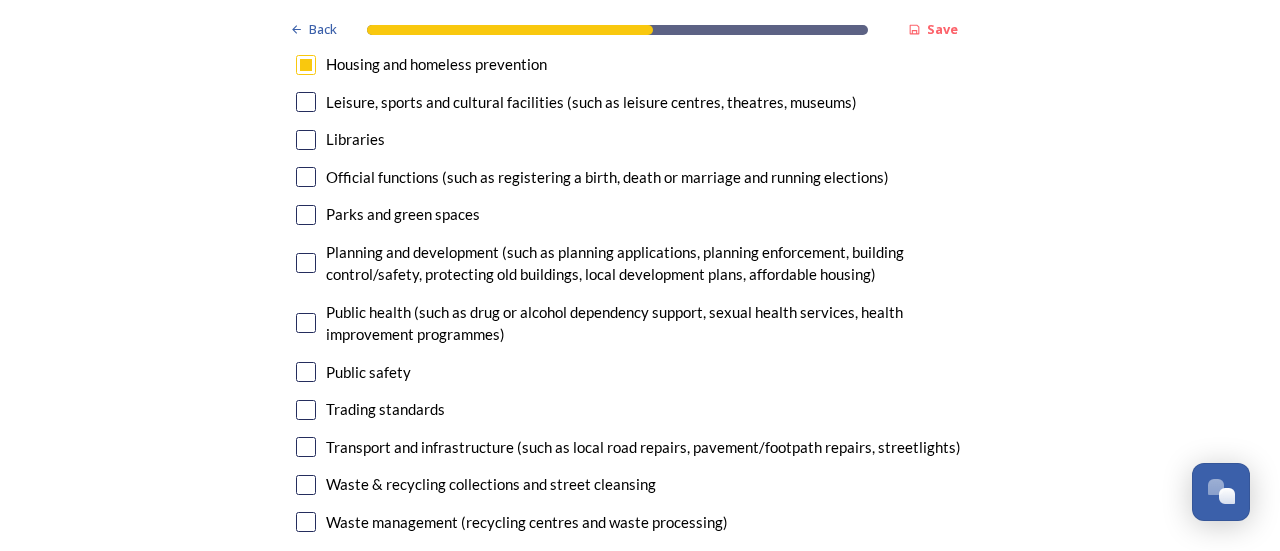 scroll, scrollTop: 5184, scrollLeft: 0, axis: vertical 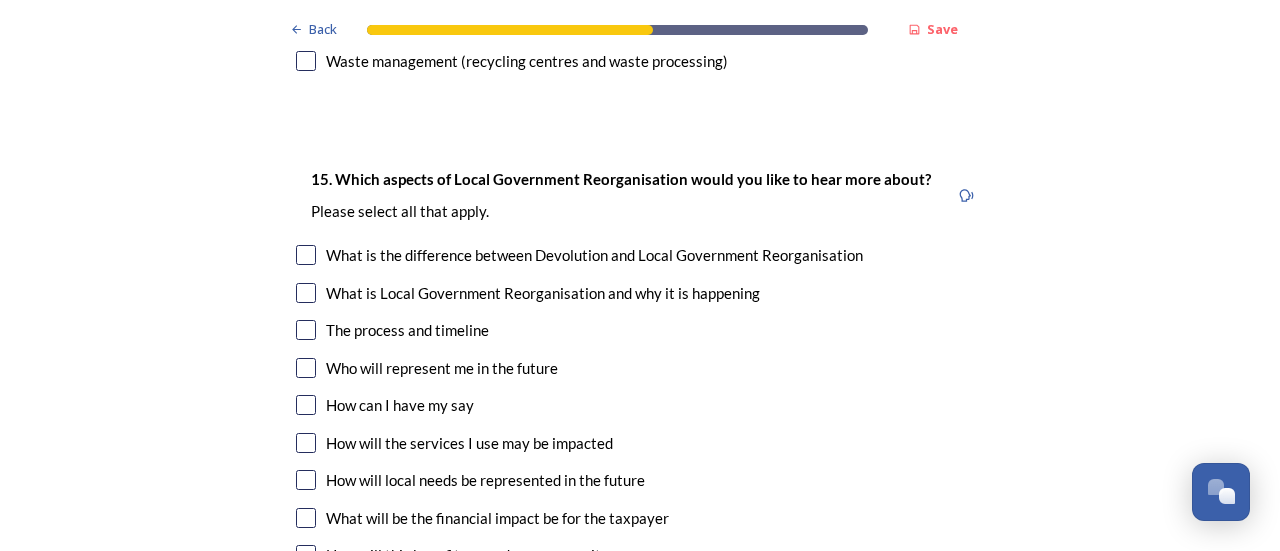 click at bounding box center [306, 330] 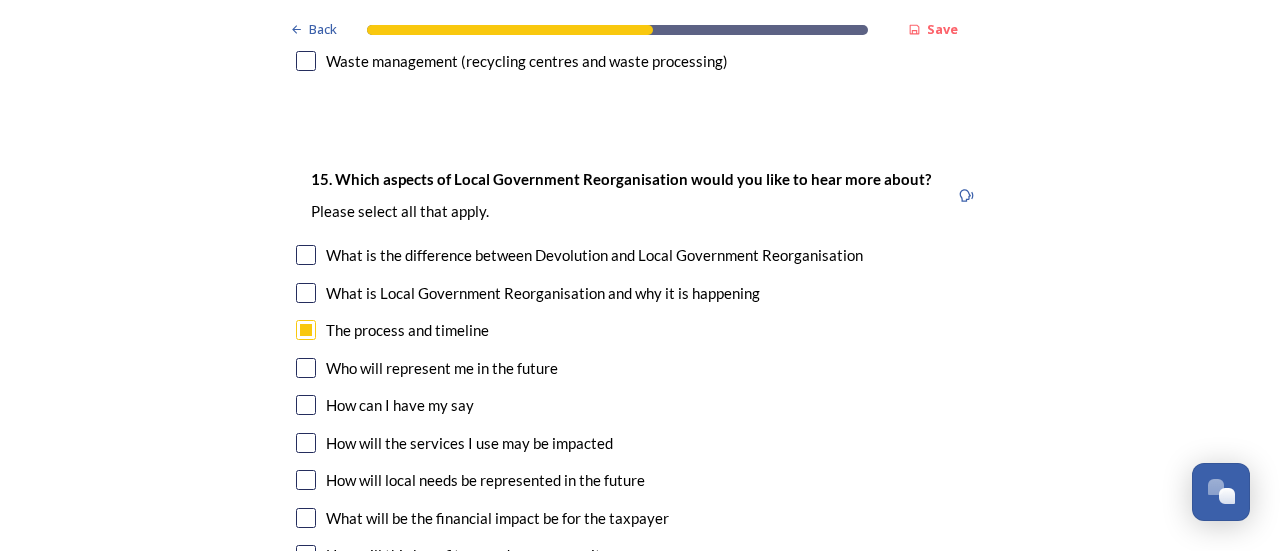 click at bounding box center (306, 368) 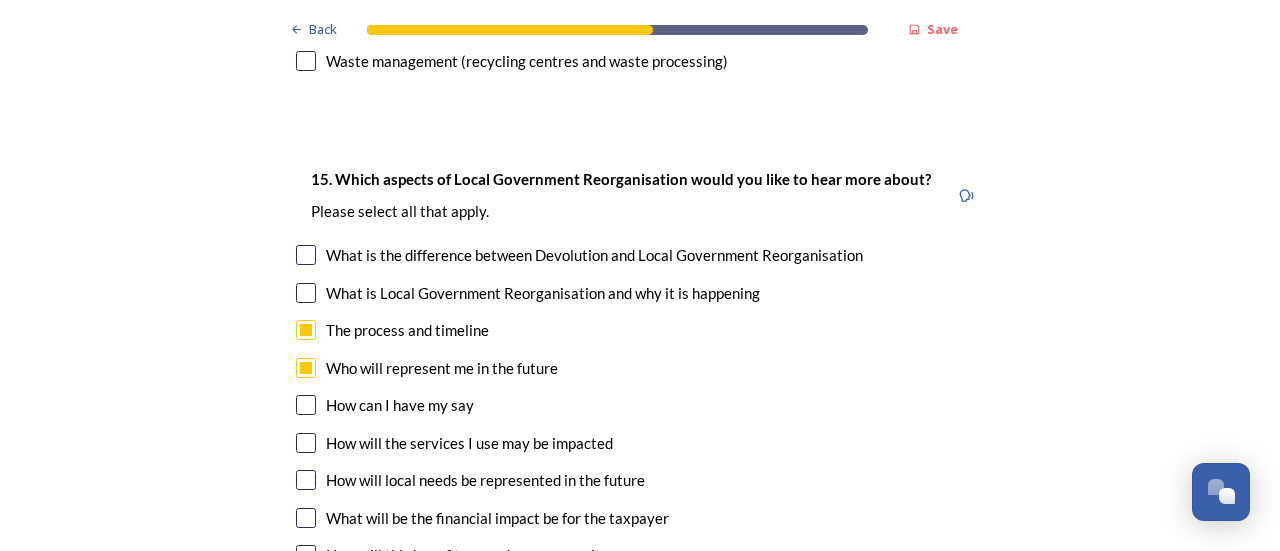 click at bounding box center (306, 443) 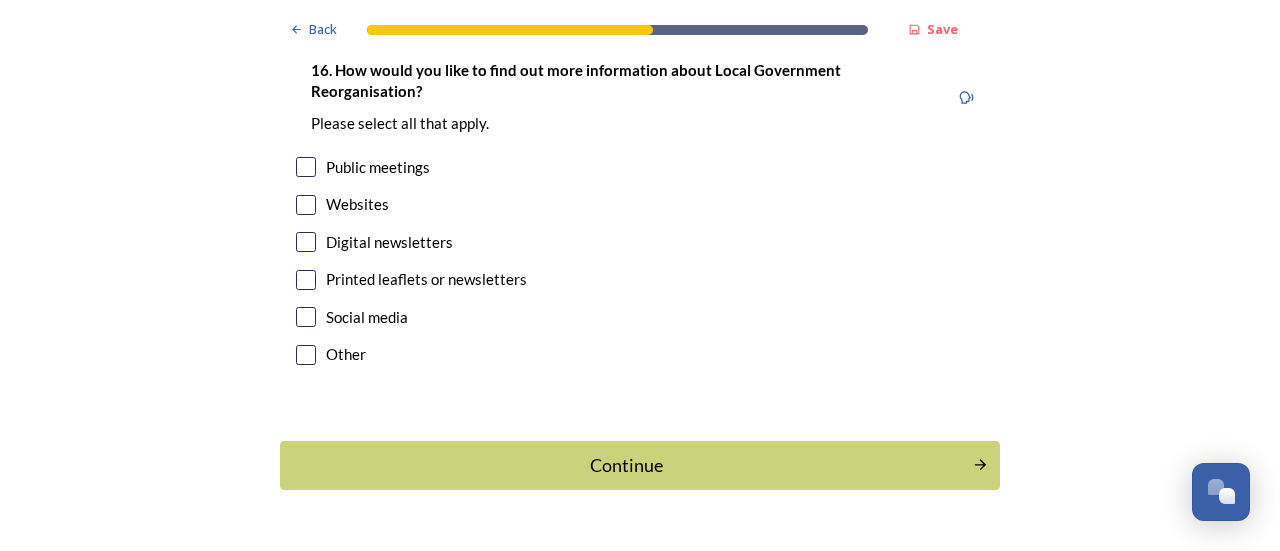 scroll, scrollTop: 6332, scrollLeft: 0, axis: vertical 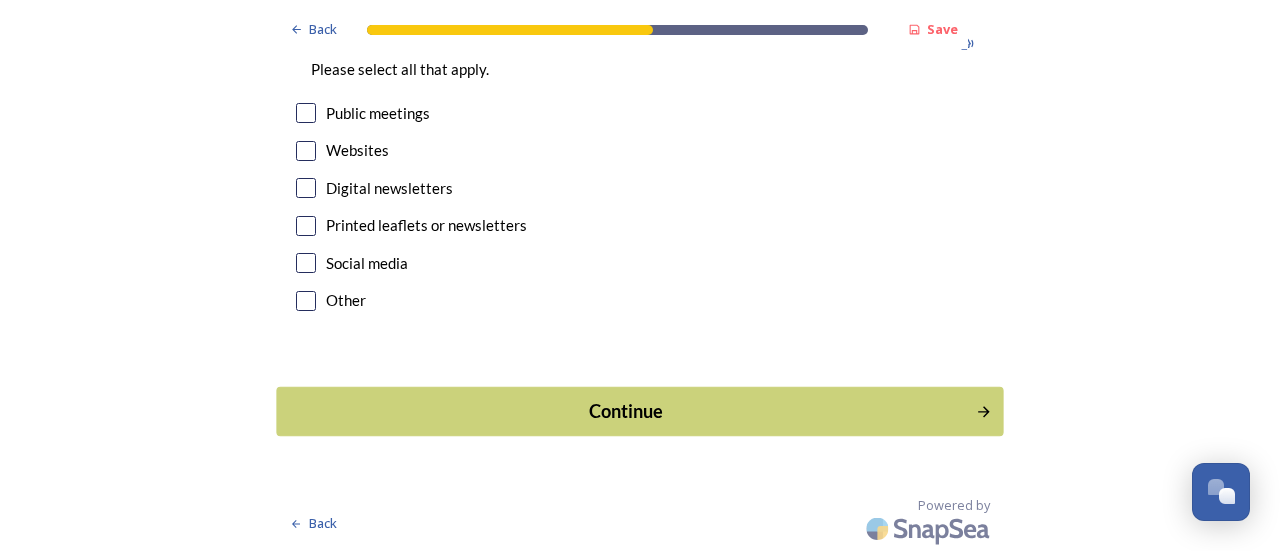 click on "Continue" at bounding box center [626, 411] 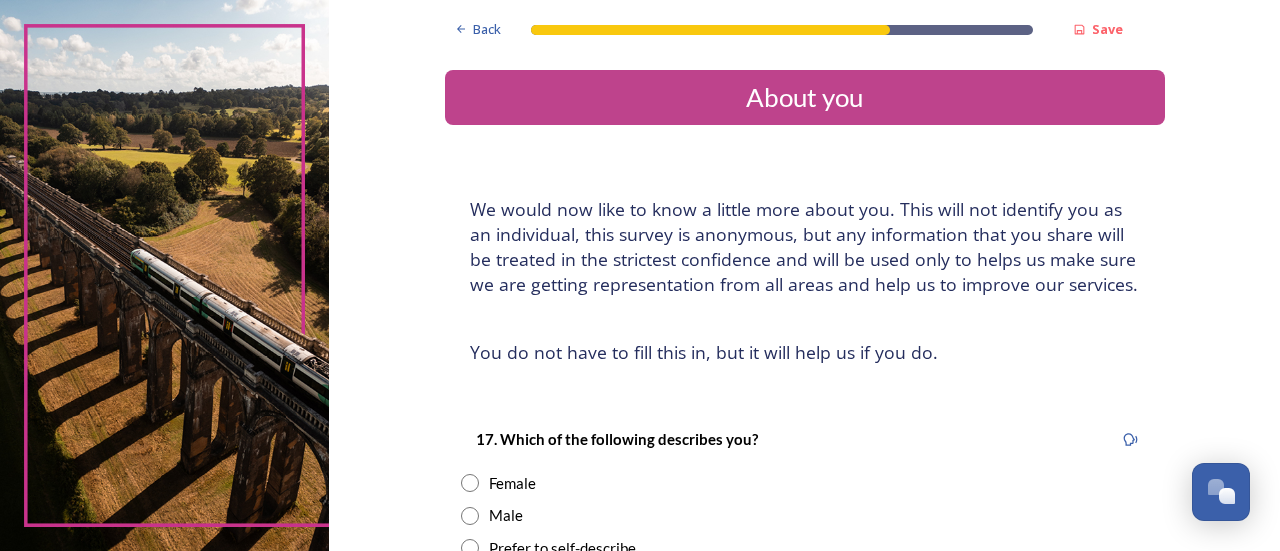 click at bounding box center [470, 483] 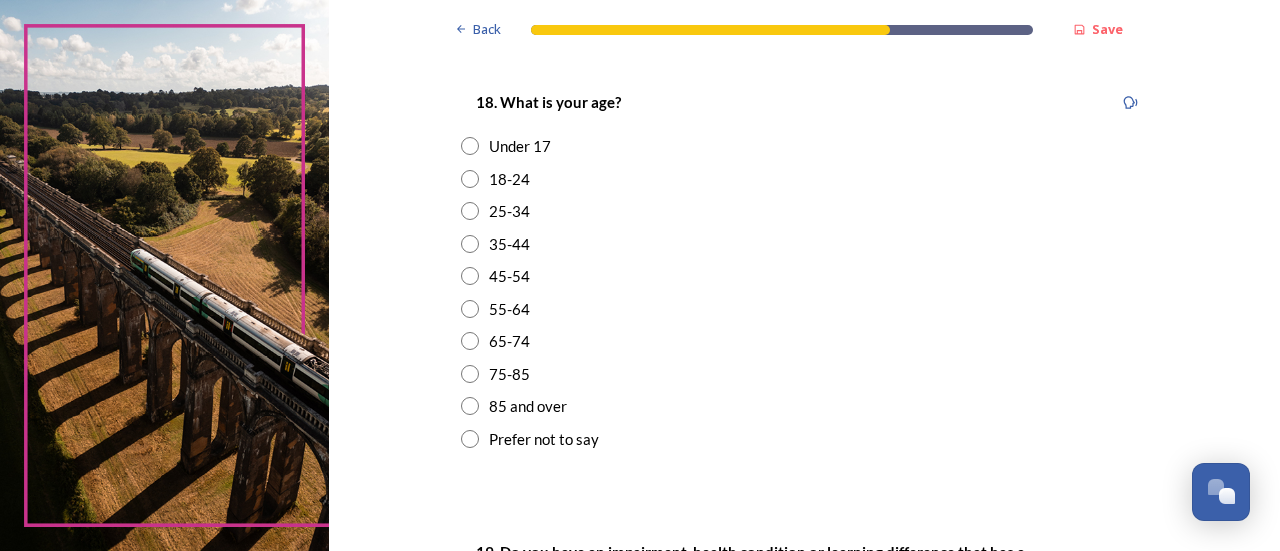 scroll, scrollTop: 594, scrollLeft: 0, axis: vertical 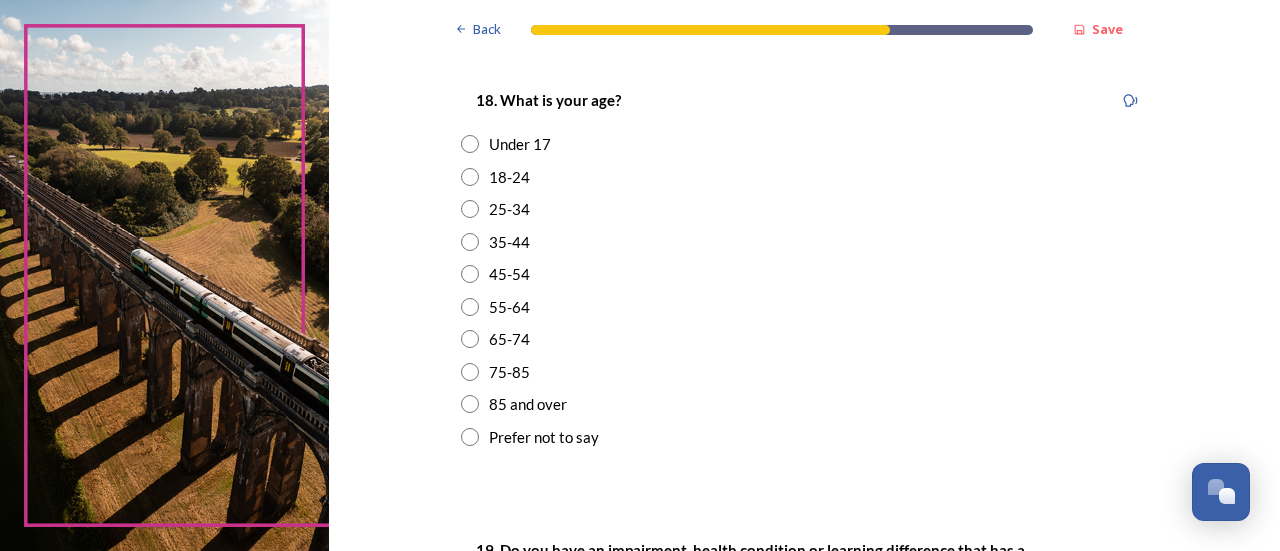 click at bounding box center (470, 372) 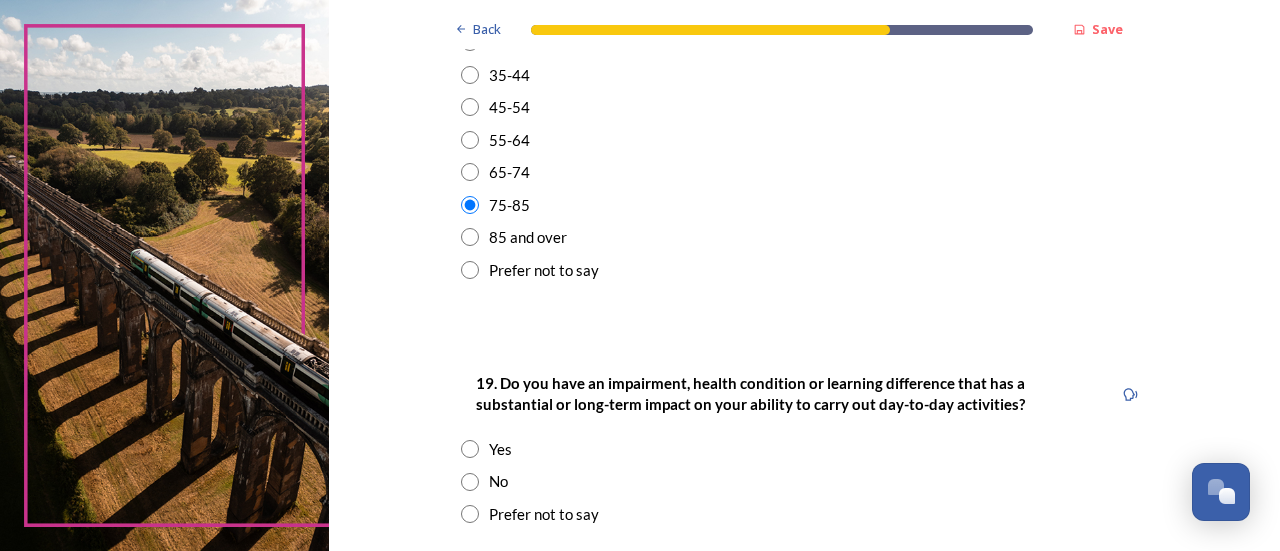 scroll, scrollTop: 837, scrollLeft: 0, axis: vertical 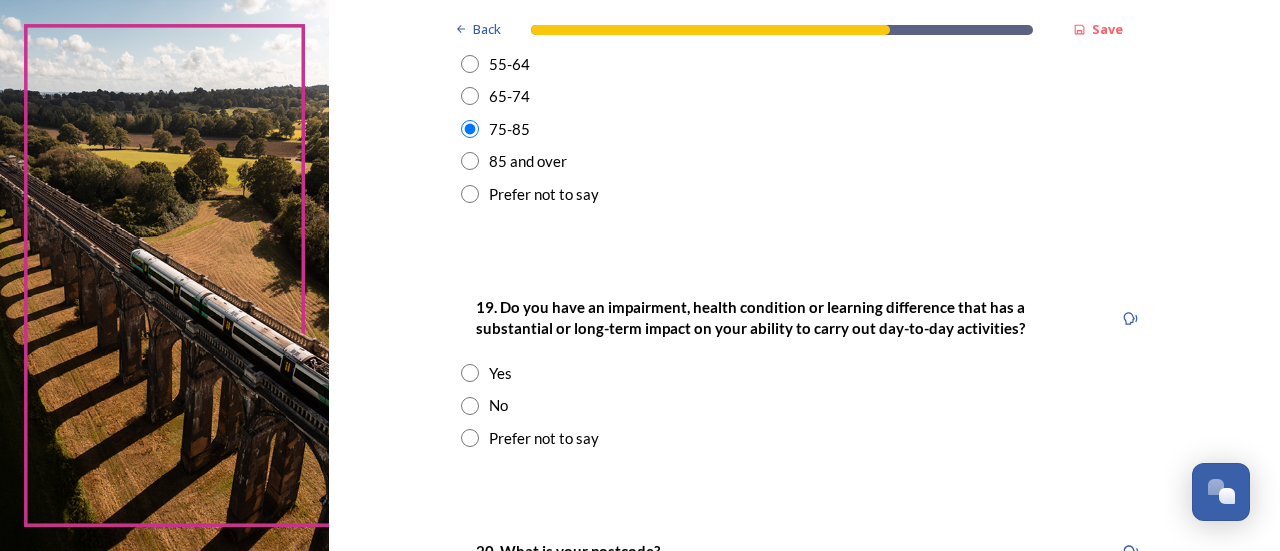 click at bounding box center [470, 406] 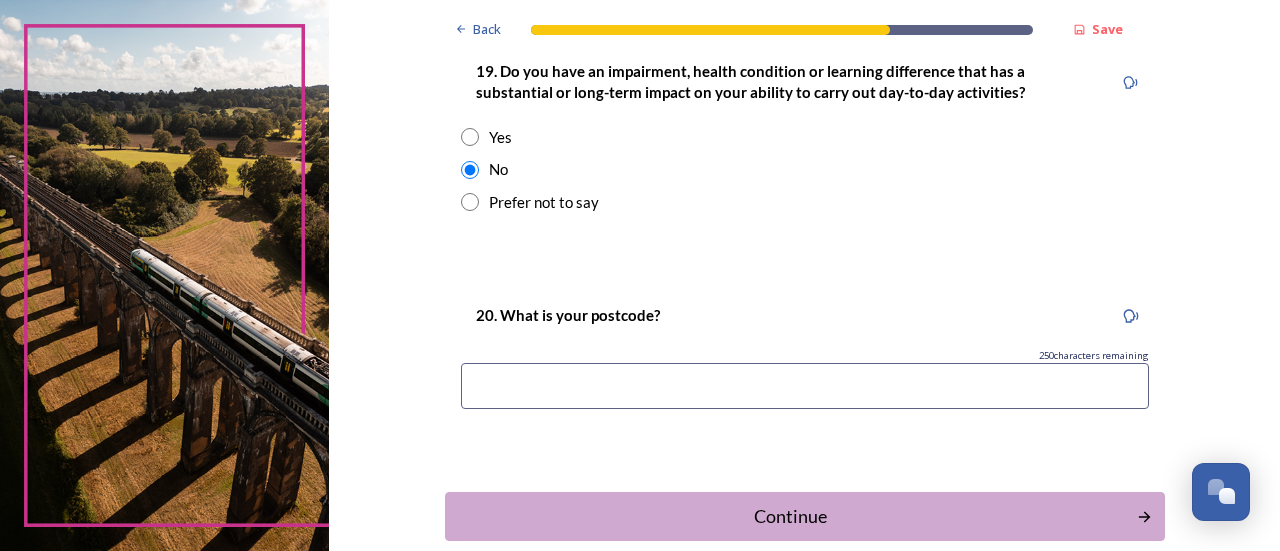 scroll, scrollTop: 1084, scrollLeft: 0, axis: vertical 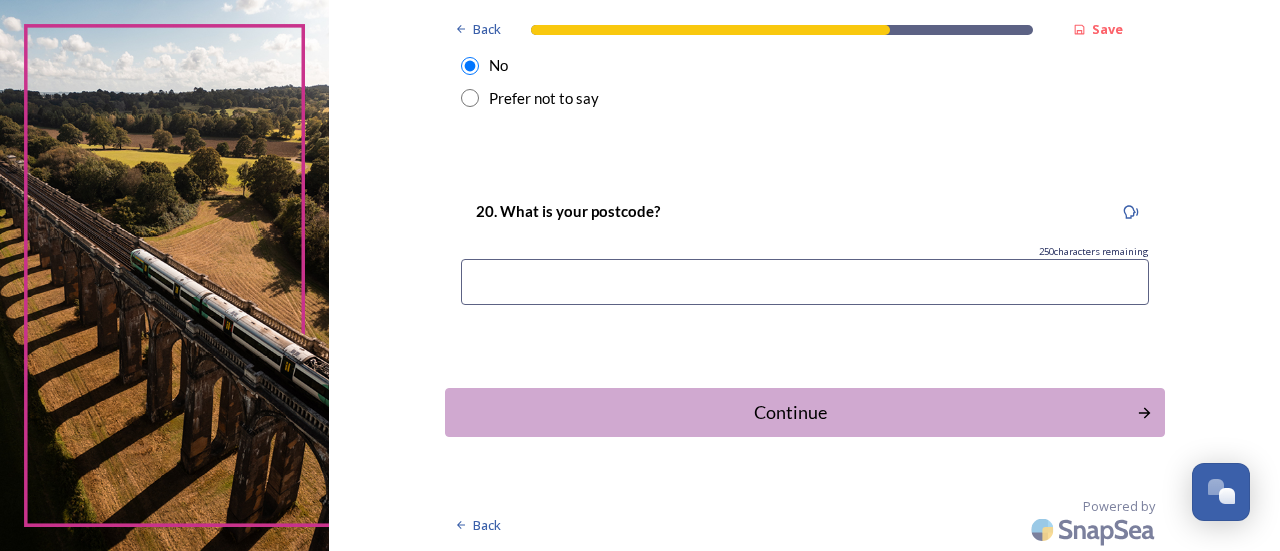 click at bounding box center [805, 282] 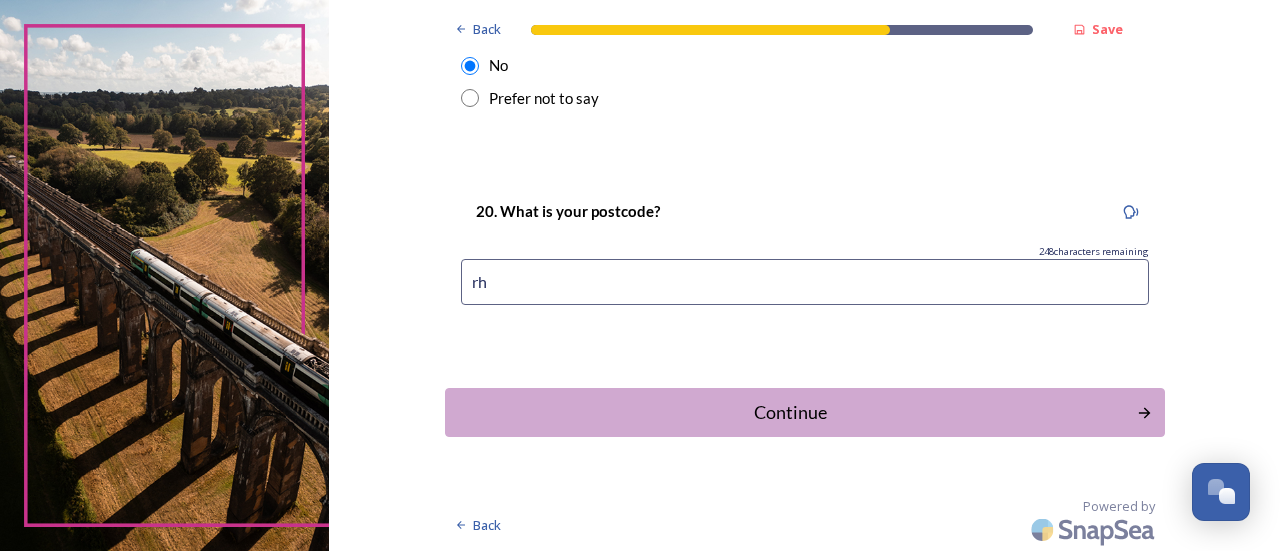type on "r" 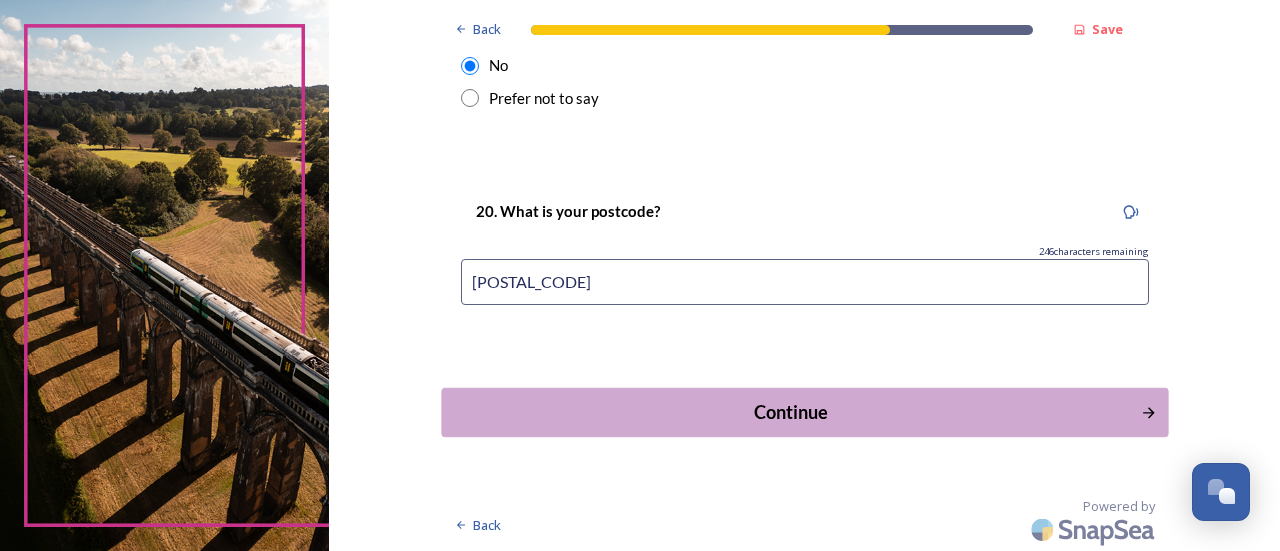 type on "[POSTAL_CODE]" 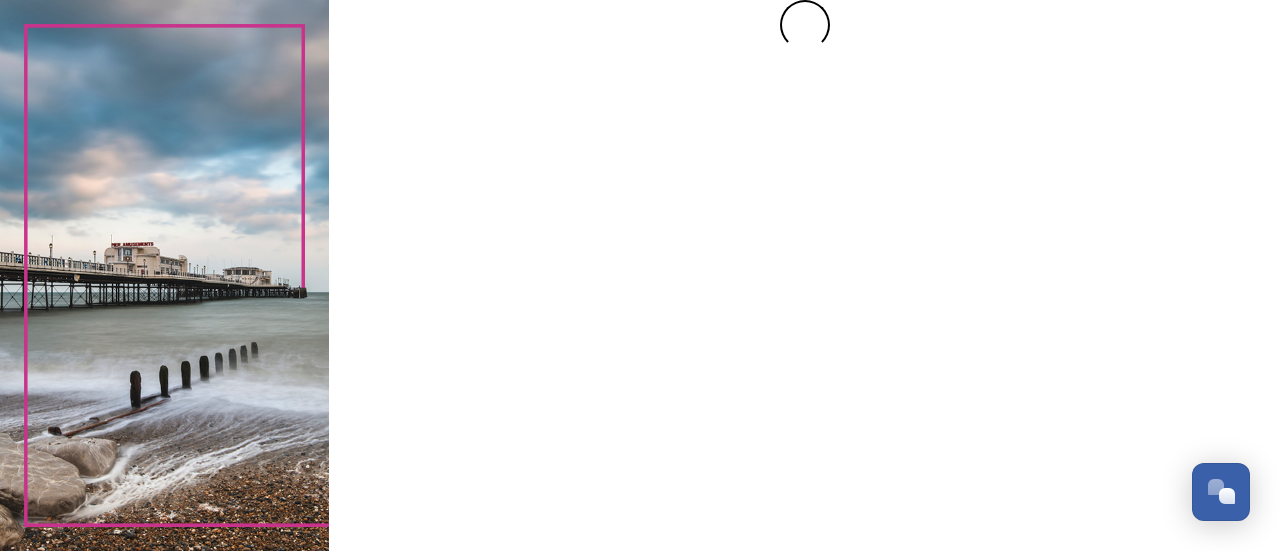 scroll, scrollTop: 0, scrollLeft: 0, axis: both 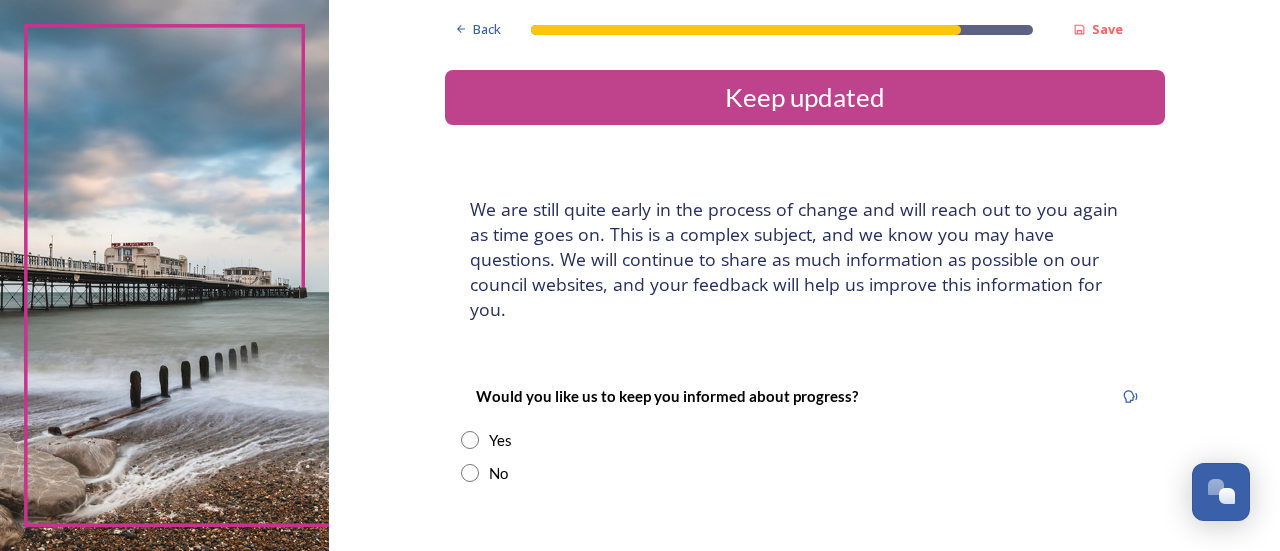click at bounding box center [470, 440] 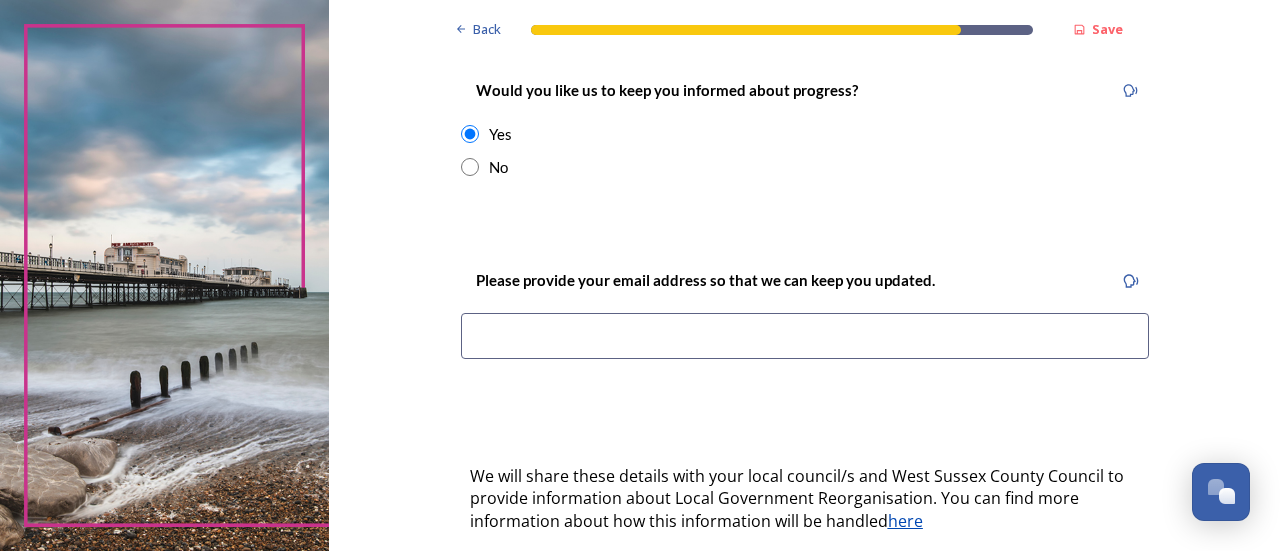 scroll, scrollTop: 324, scrollLeft: 0, axis: vertical 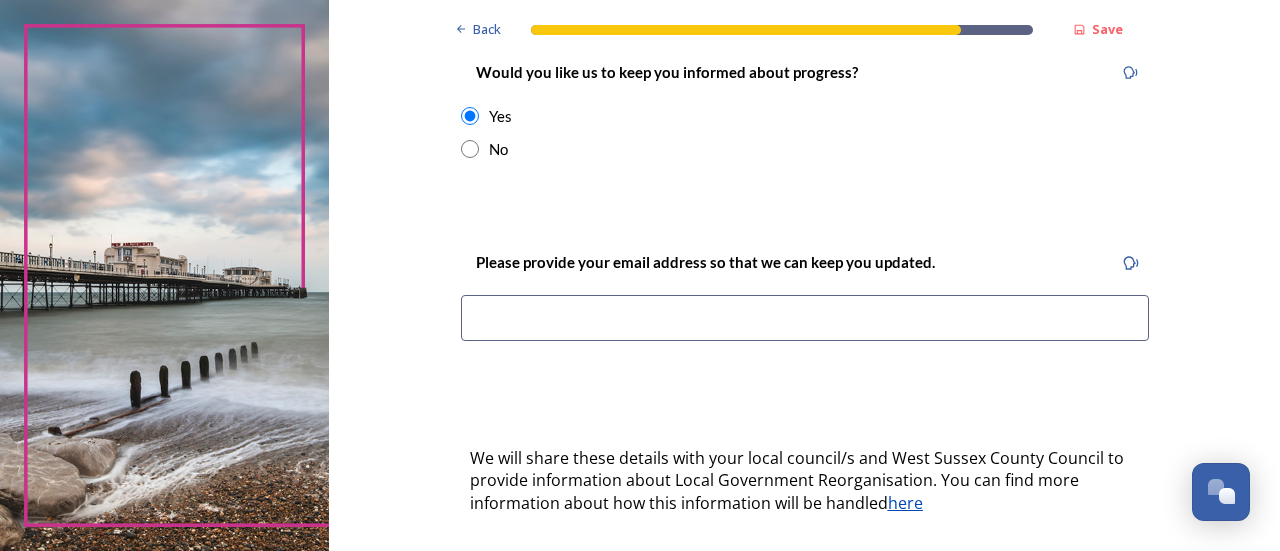 click at bounding box center [805, 318] 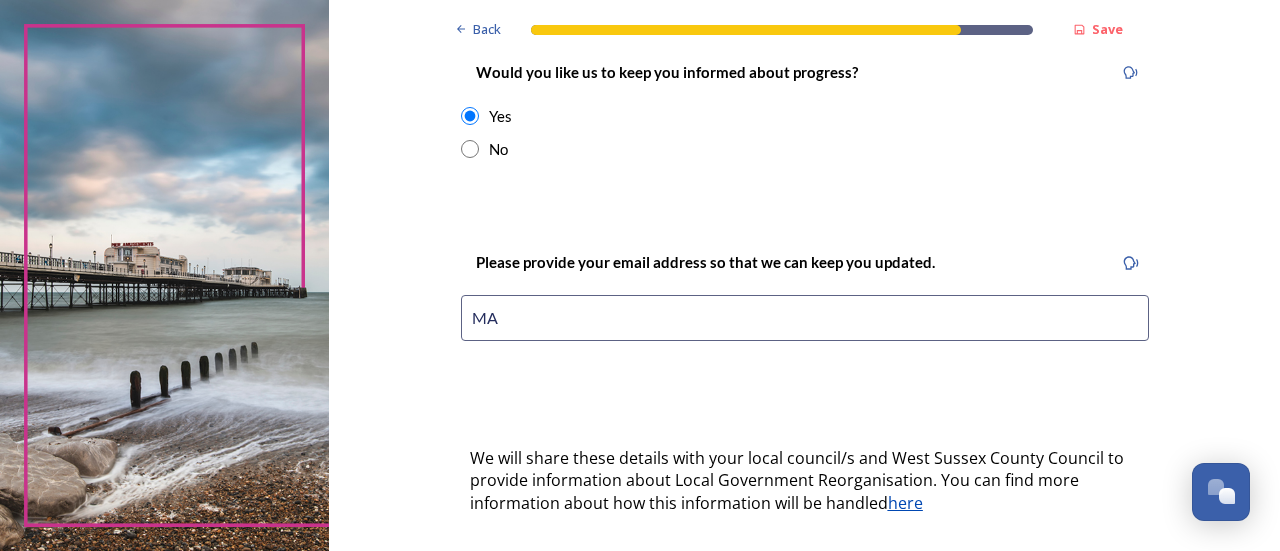type on "M" 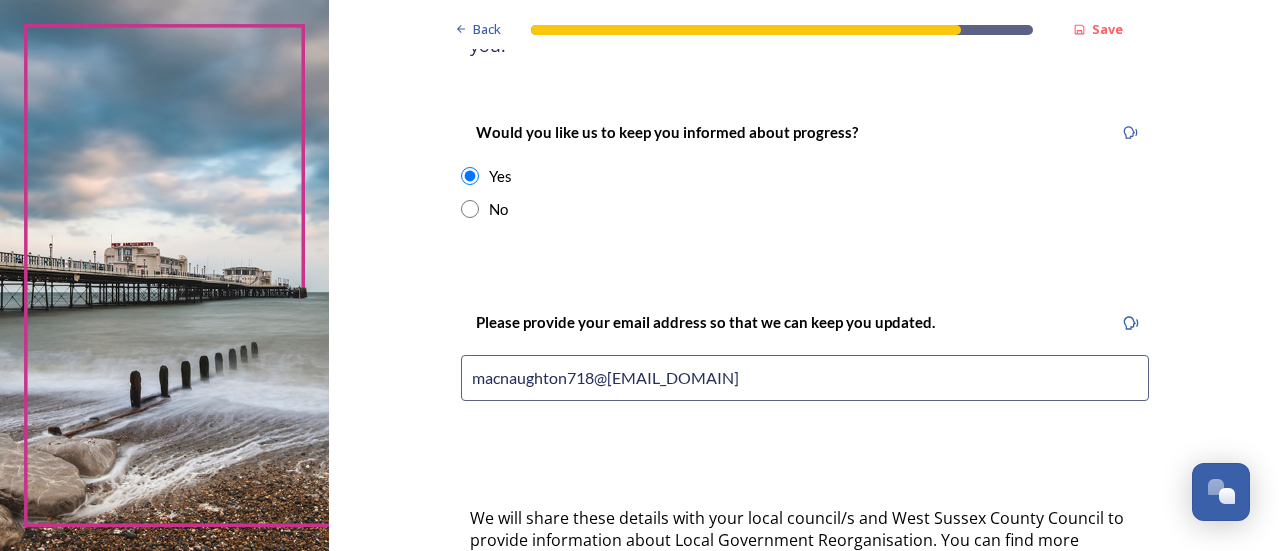 scroll, scrollTop: 0, scrollLeft: 0, axis: both 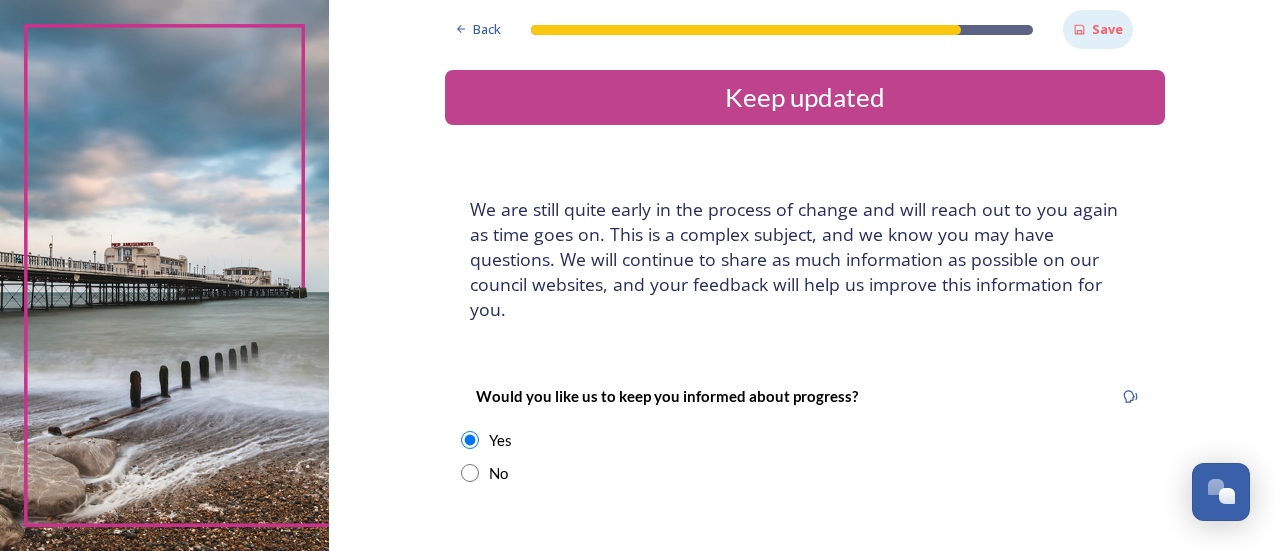 type on "macnaughton718@[EMAIL_DOMAIN]" 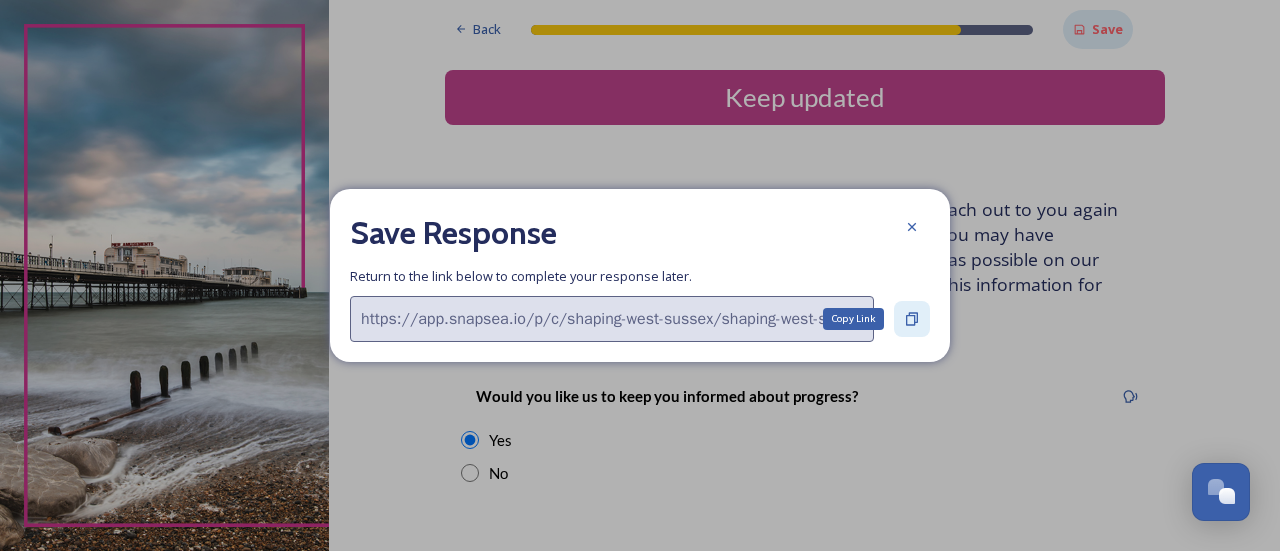 click 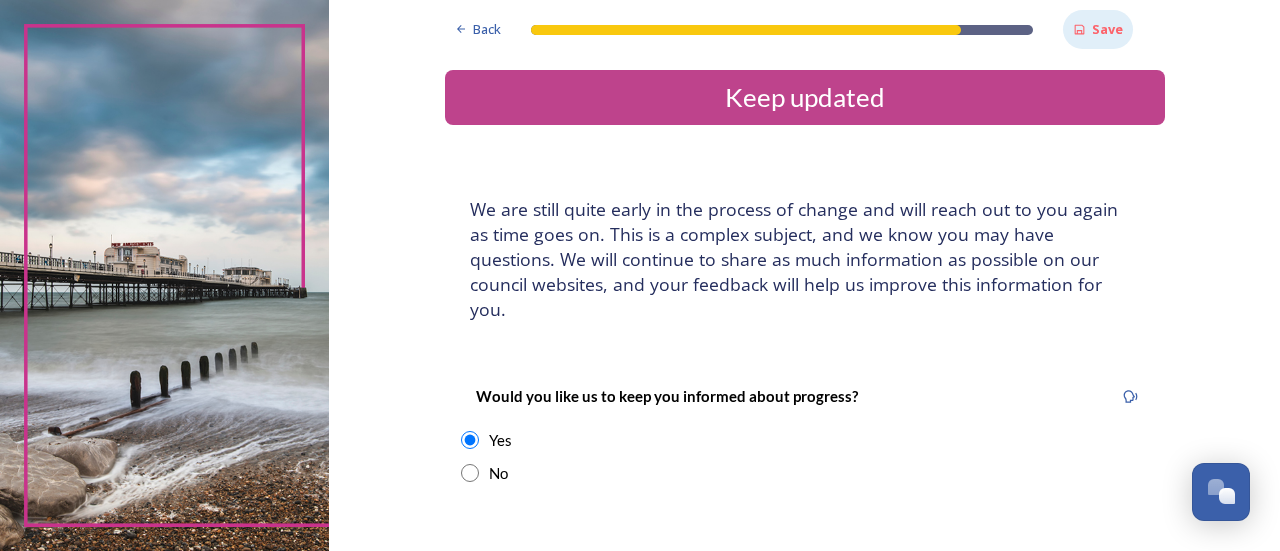 drag, startPoint x: 1274, startPoint y: 236, endPoint x: 1278, endPoint y: 264, distance: 28.284271 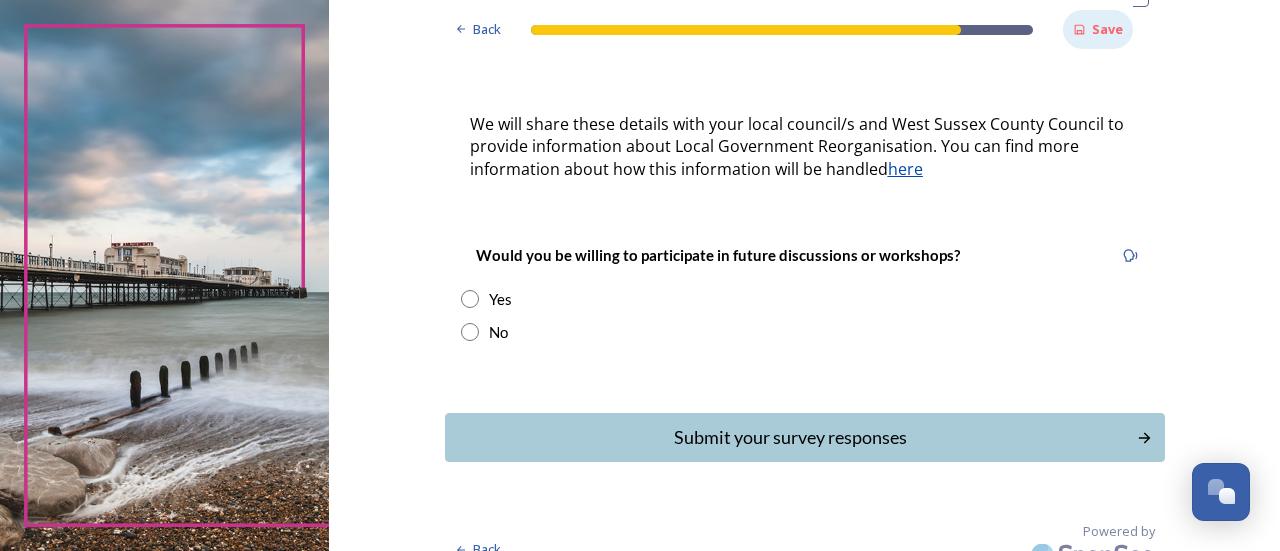 scroll, scrollTop: 0, scrollLeft: 0, axis: both 